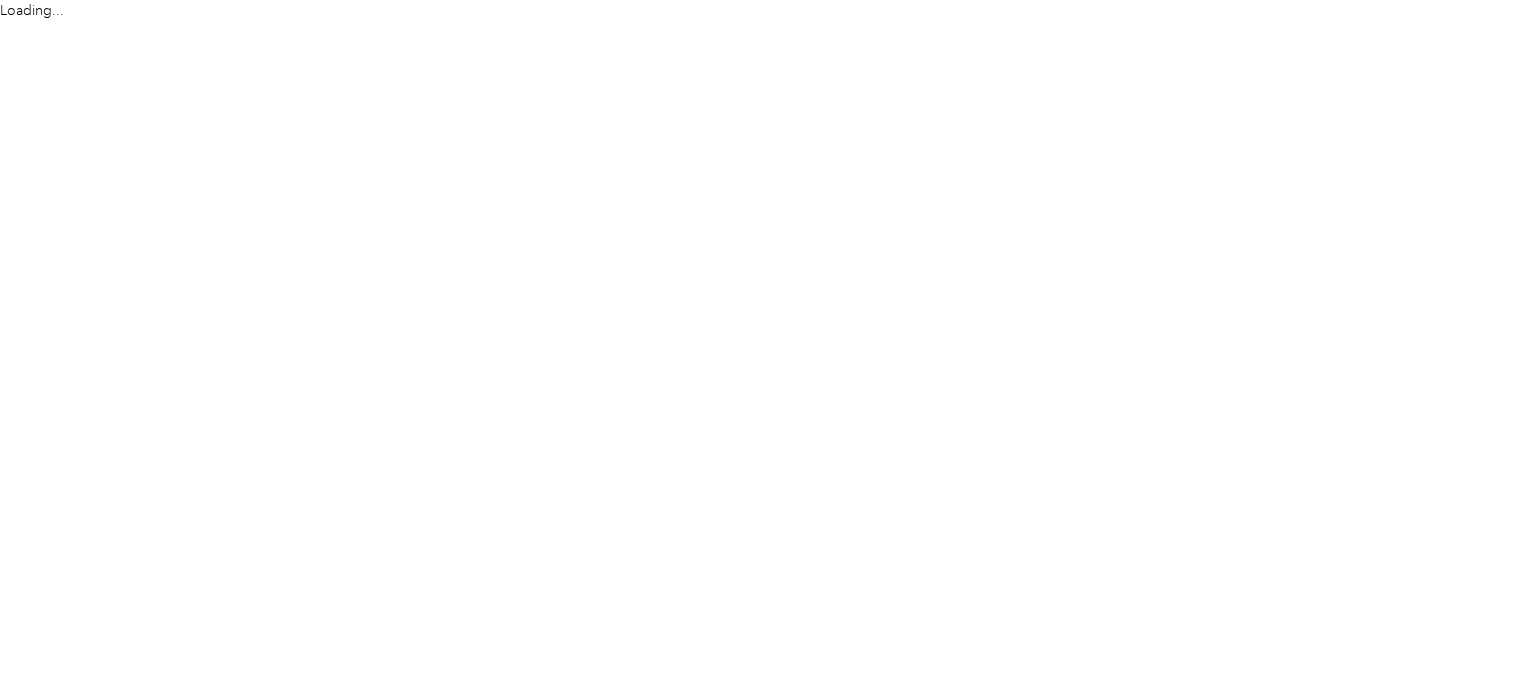 scroll, scrollTop: 0, scrollLeft: 0, axis: both 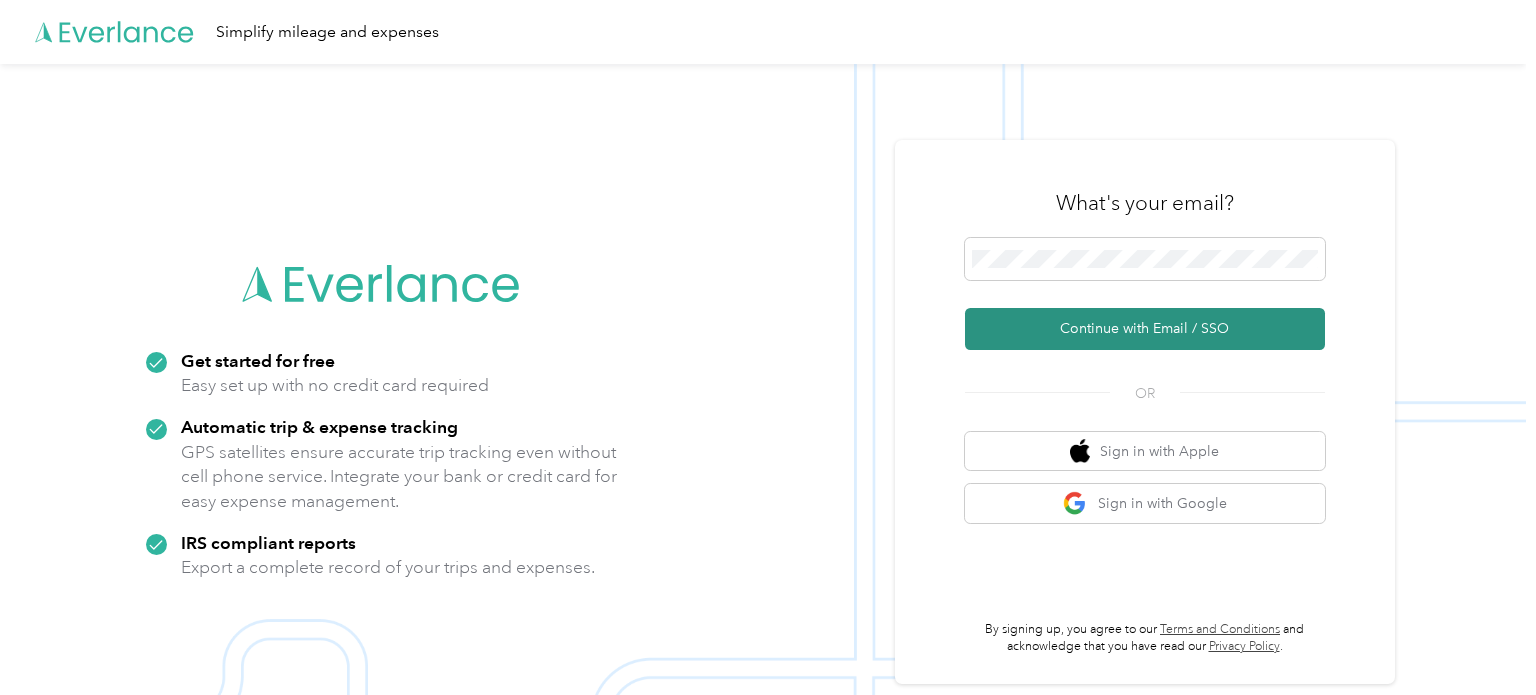 click on "Continue with Email / SSO" at bounding box center [1145, 329] 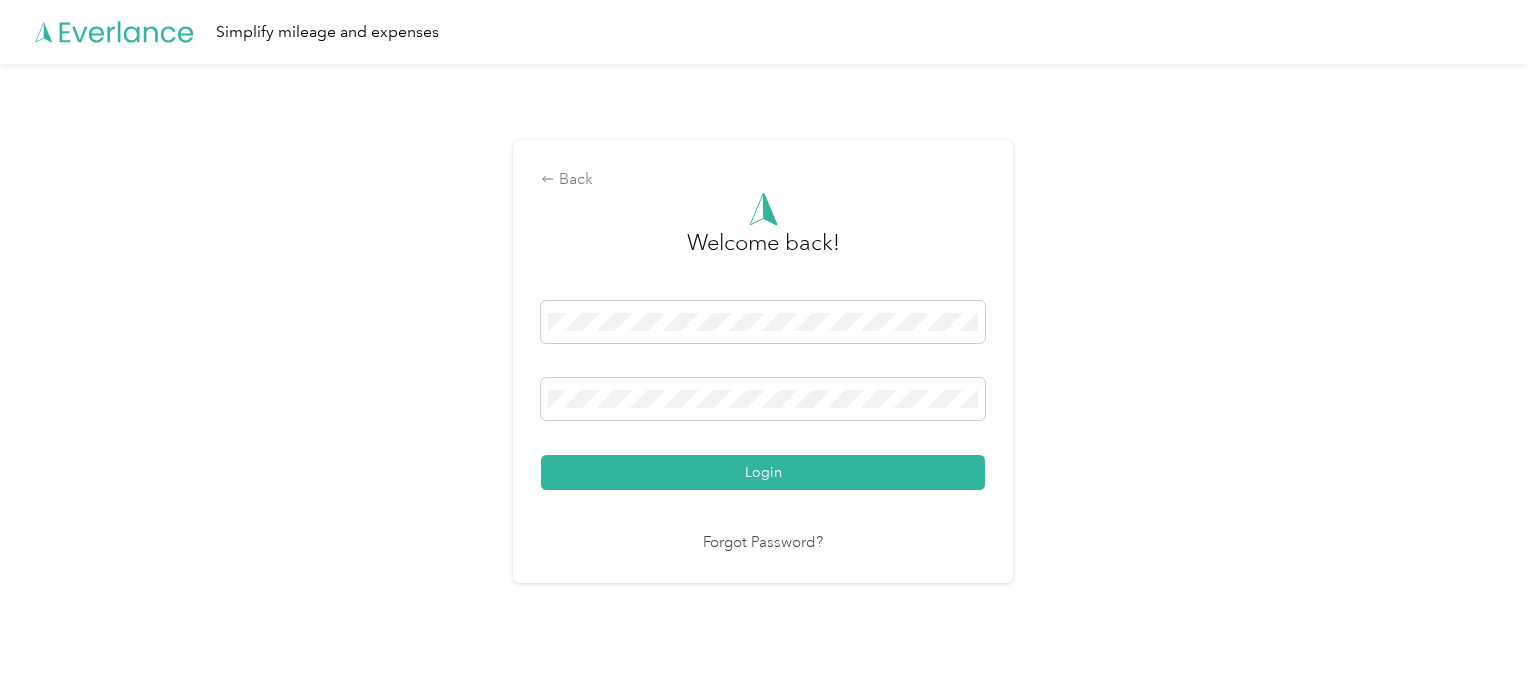 click on "Login" at bounding box center (763, 472) 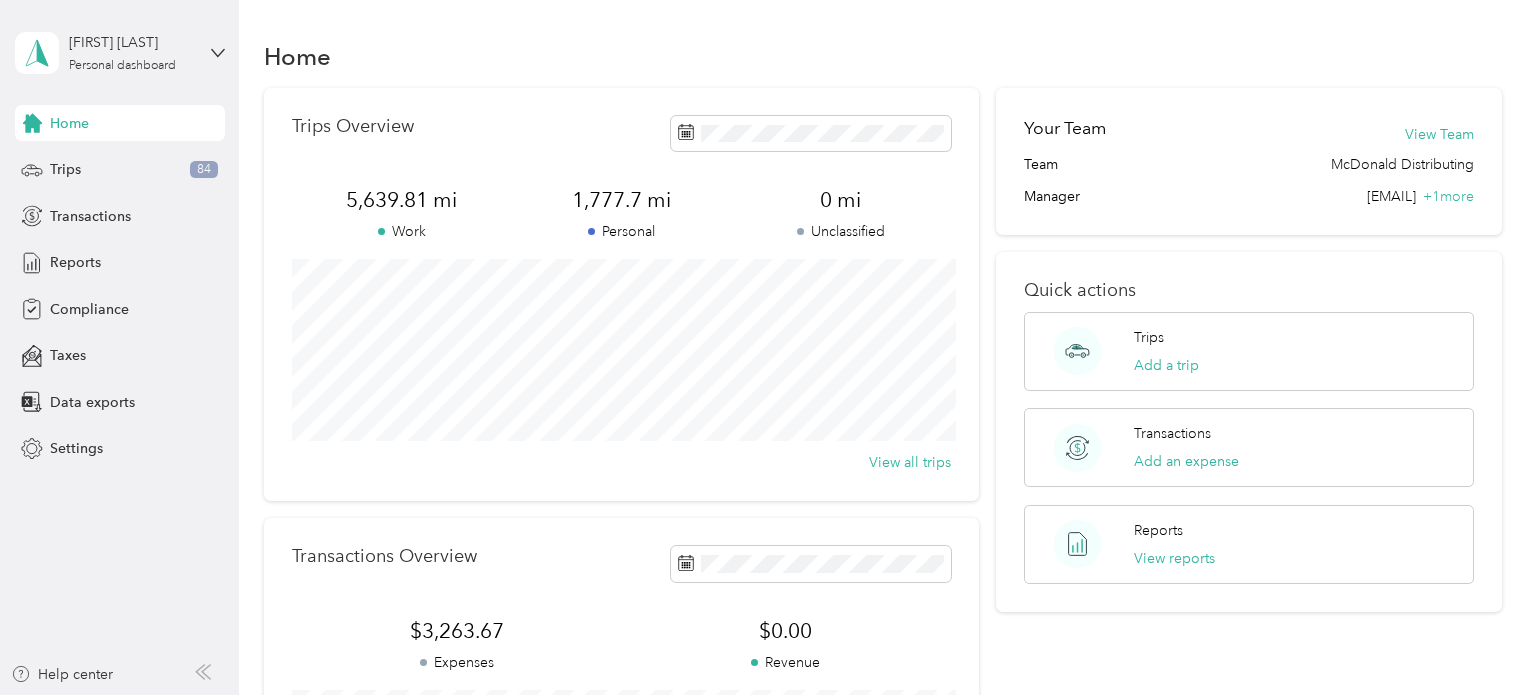 scroll, scrollTop: 400, scrollLeft: 0, axis: vertical 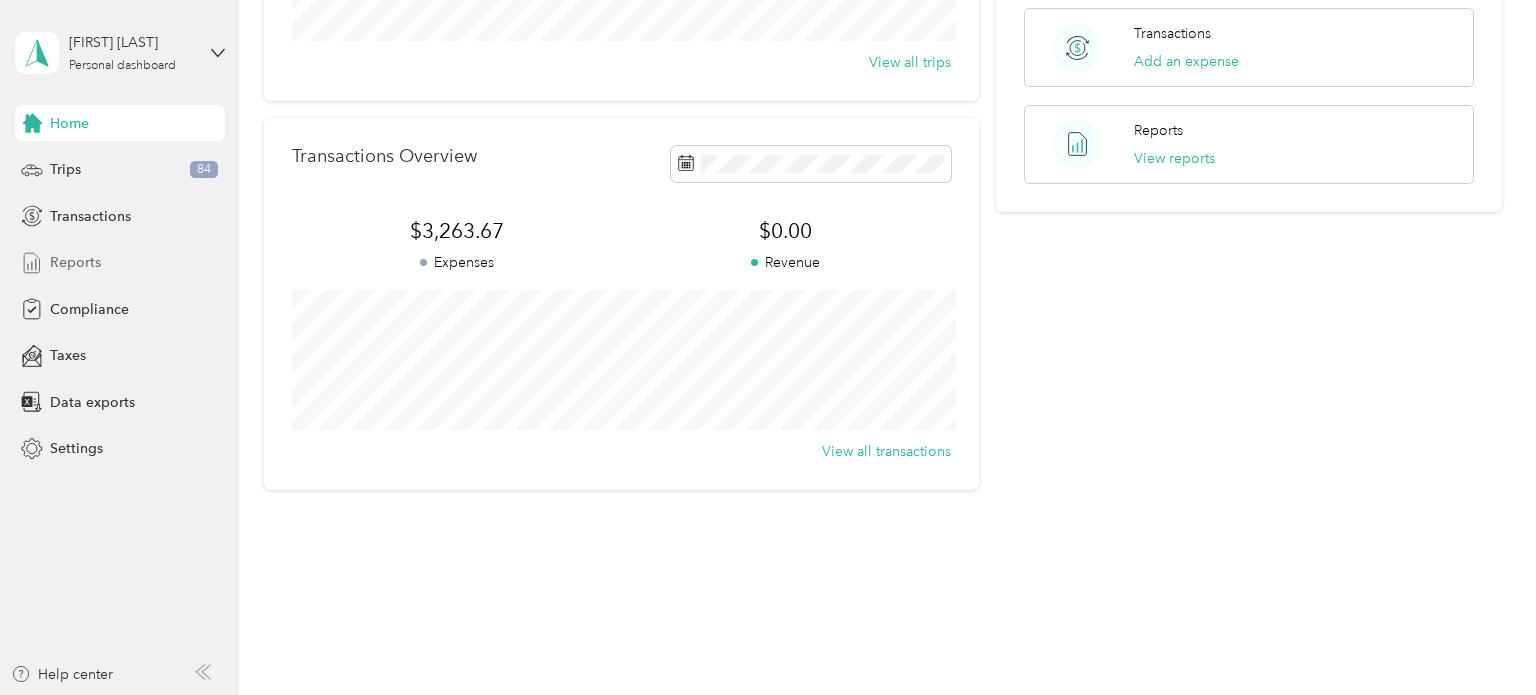 click on "Reports" at bounding box center (75, 262) 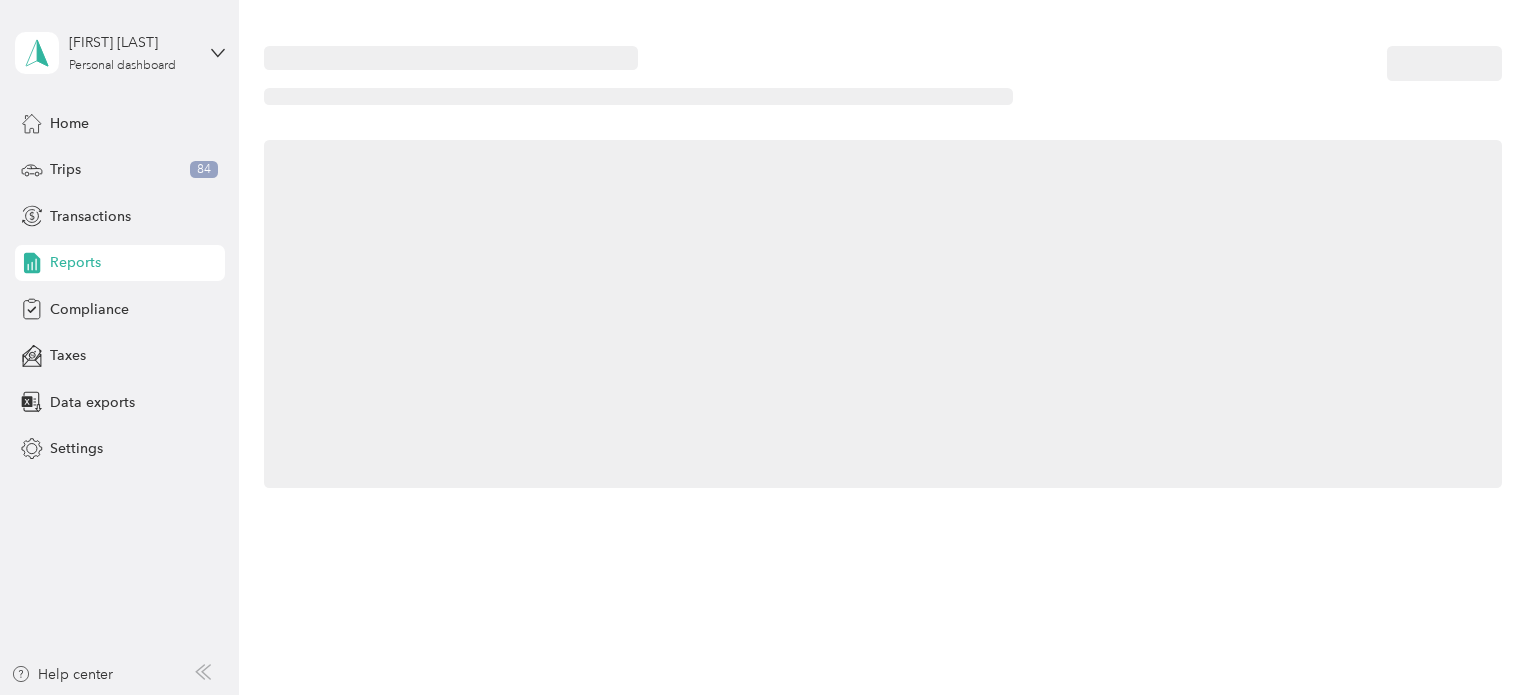 scroll, scrollTop: 0, scrollLeft: 0, axis: both 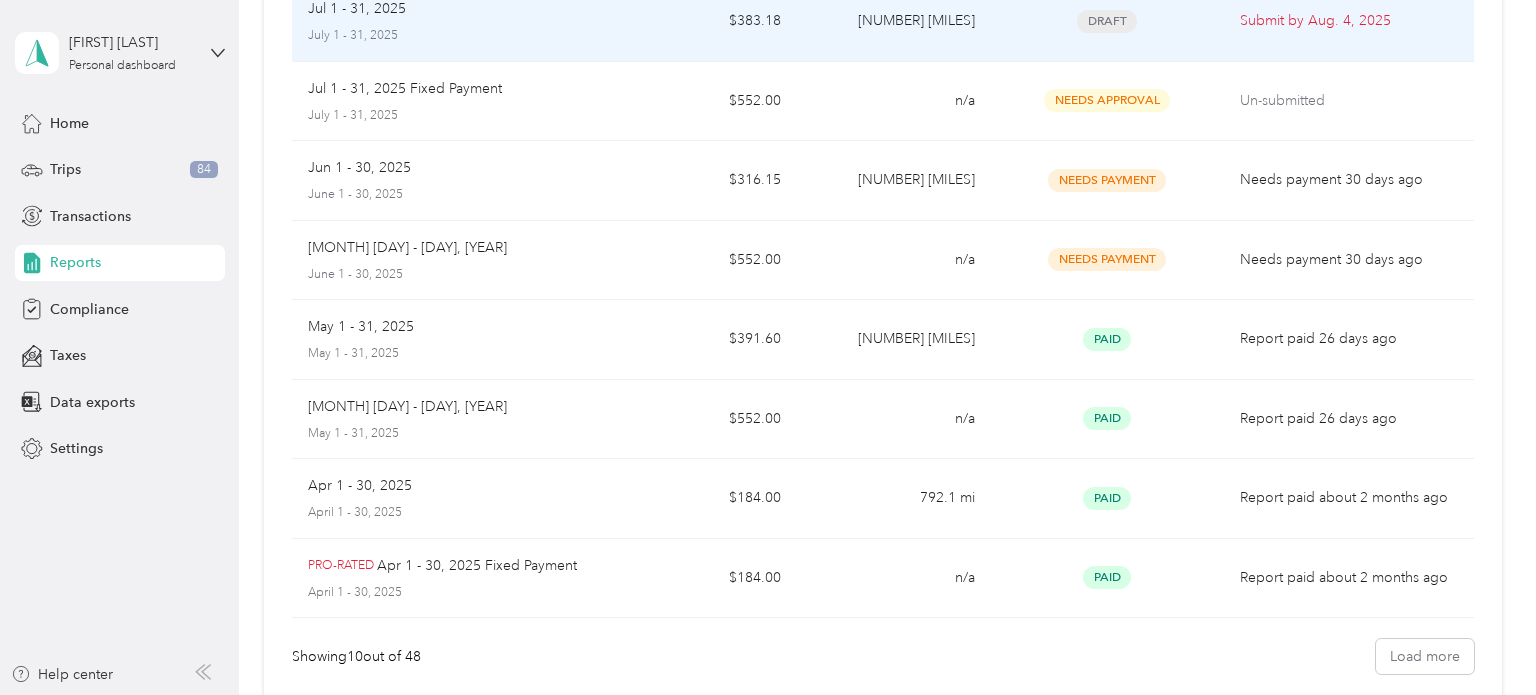 click on "July 1 - 31, 2025" at bounding box center (447, 36) 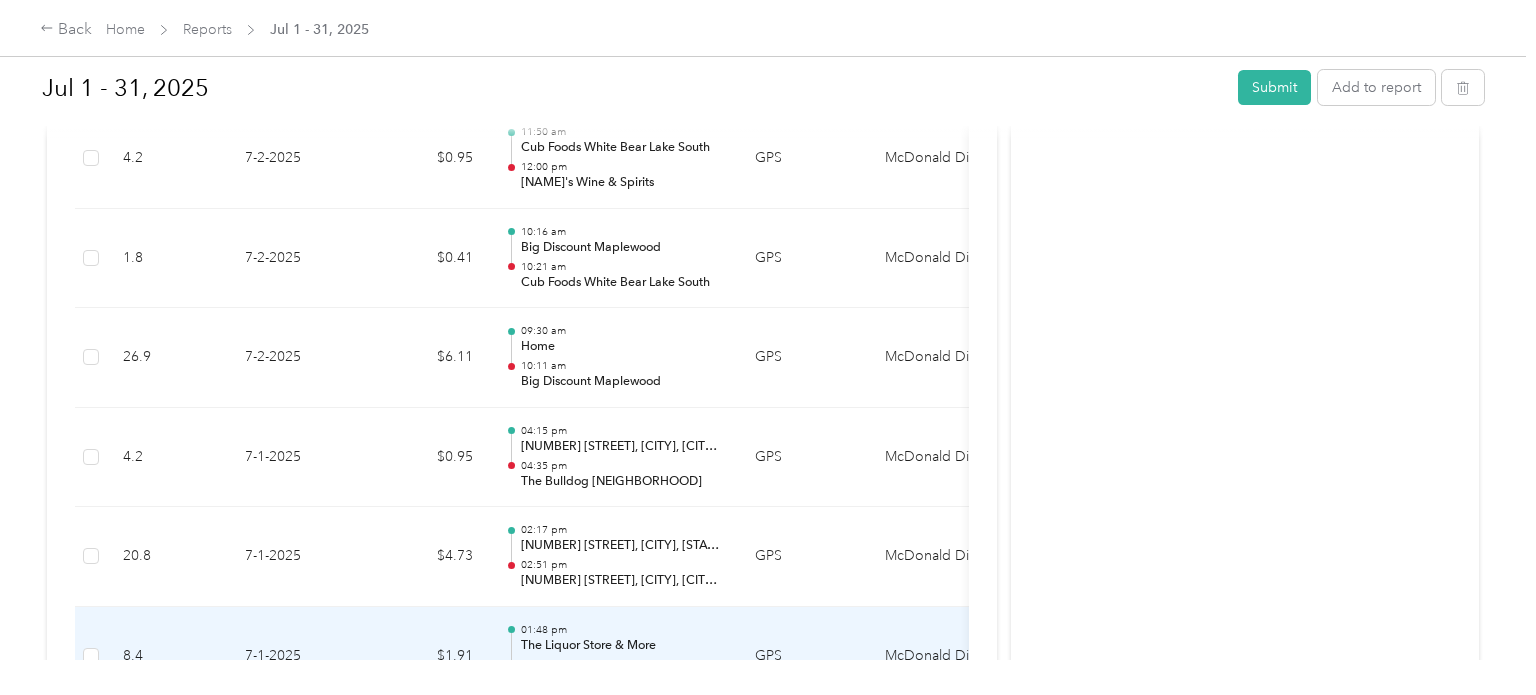 scroll, scrollTop: 15276, scrollLeft: 0, axis: vertical 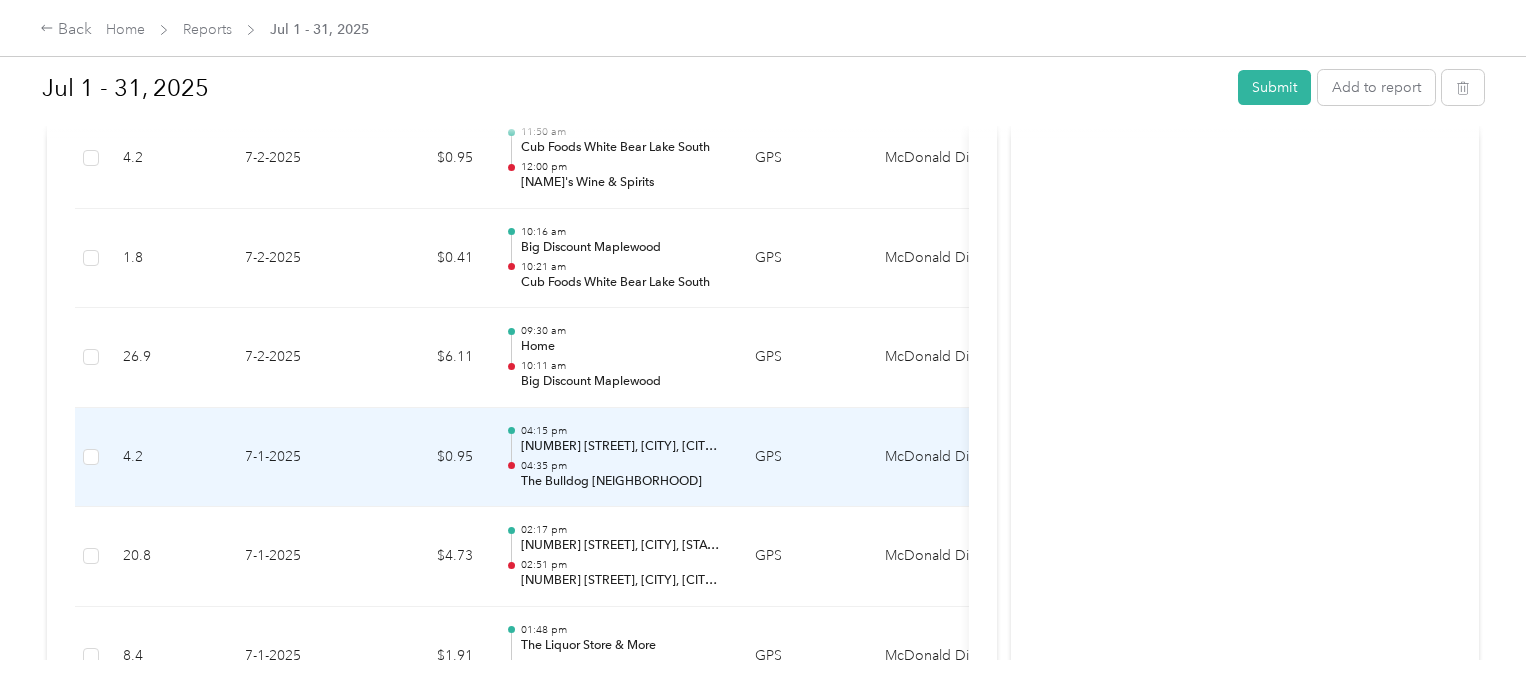 click on "The Bulldog Lowertown" at bounding box center [622, 482] 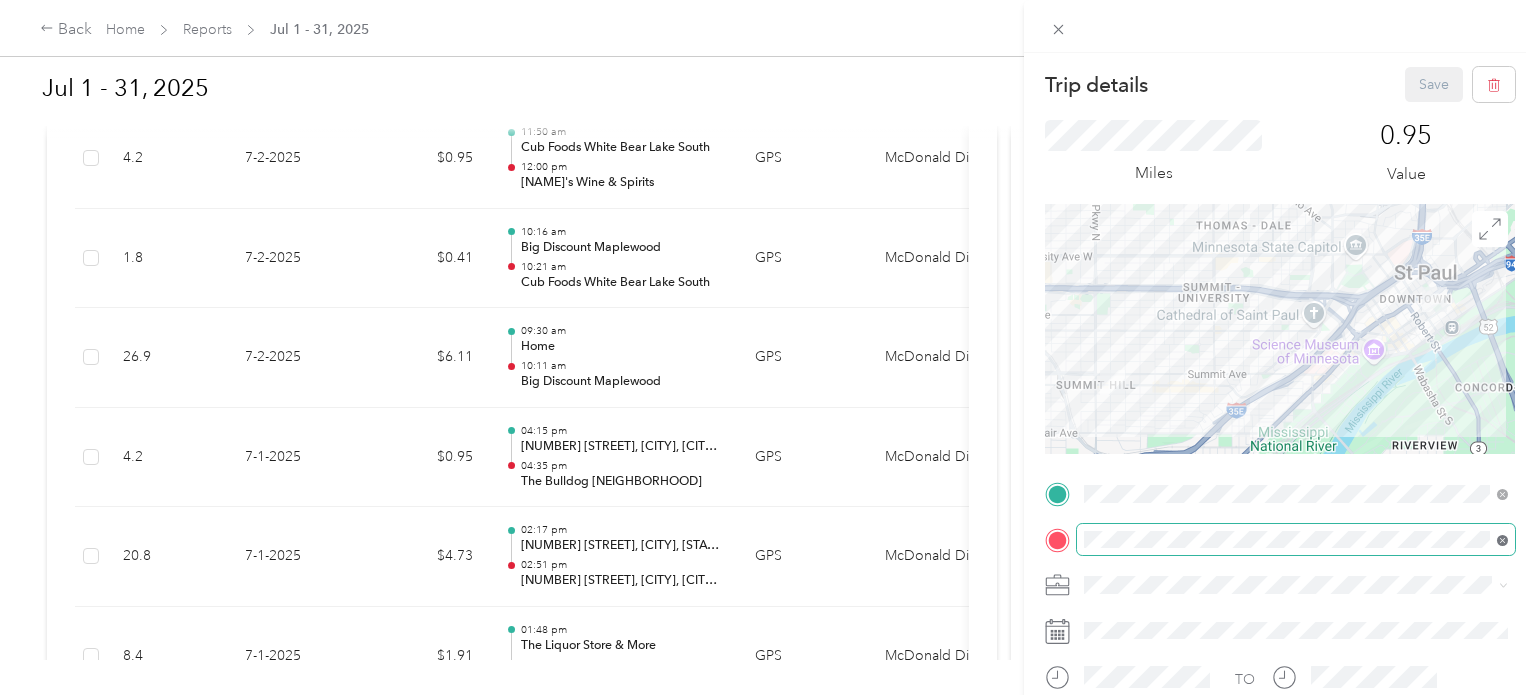 click 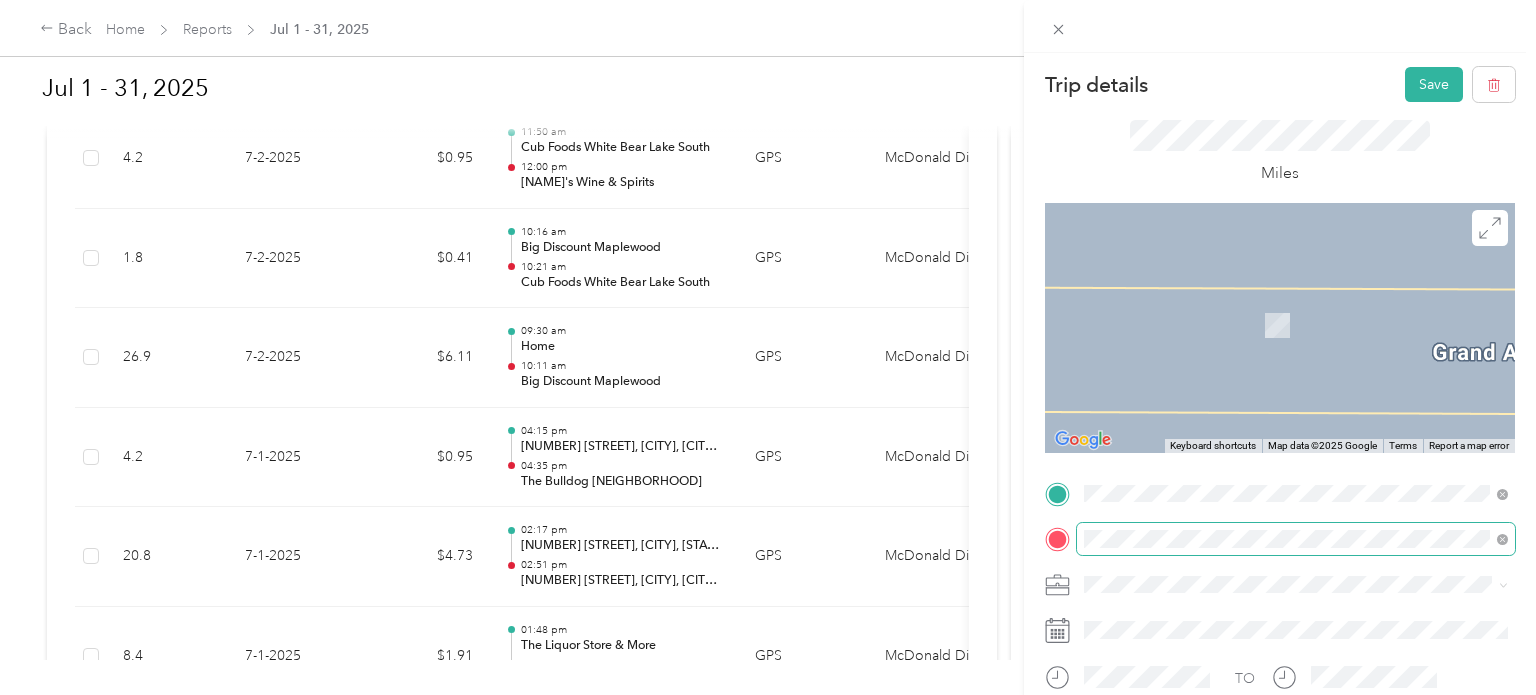 click on "1560 James Ave, 55118, West St. Paul, MN, United States" at bounding box center [1296, 399] 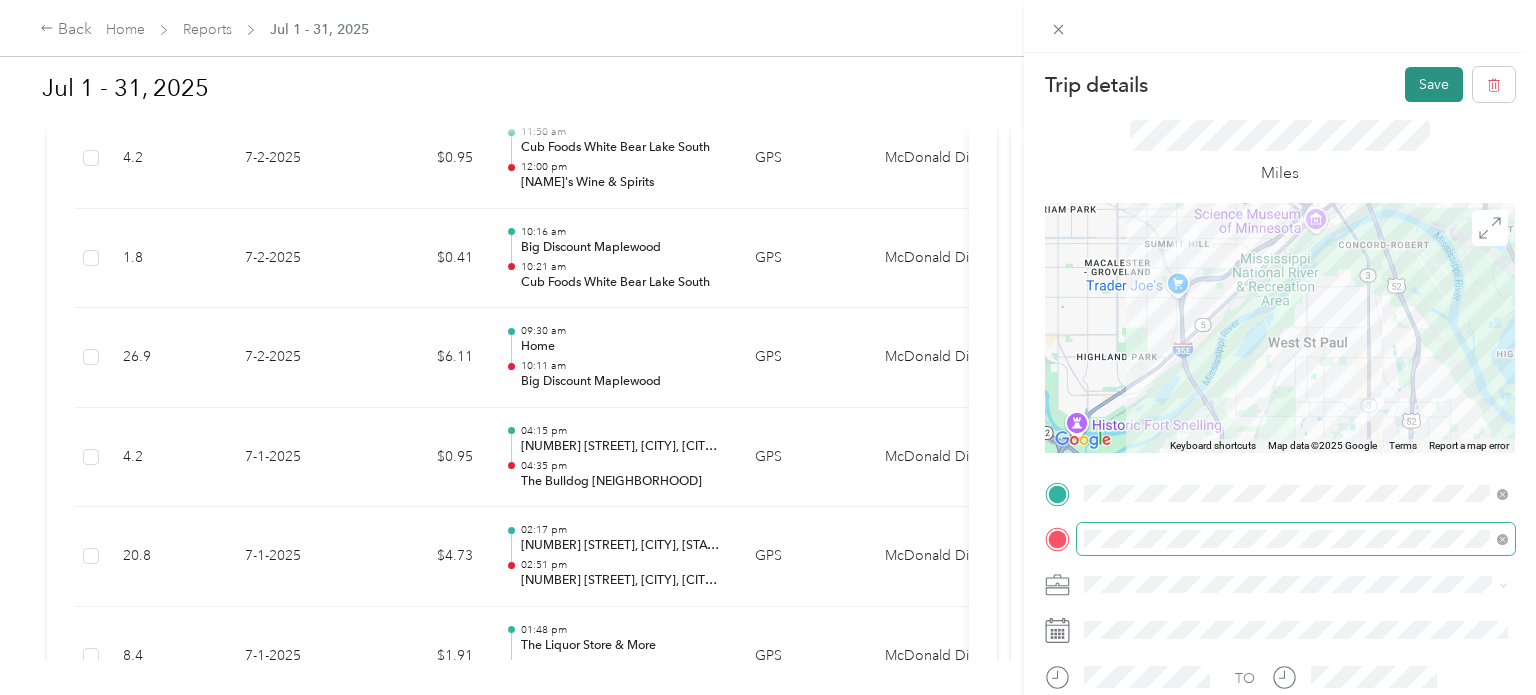 click on "Save" at bounding box center (1434, 84) 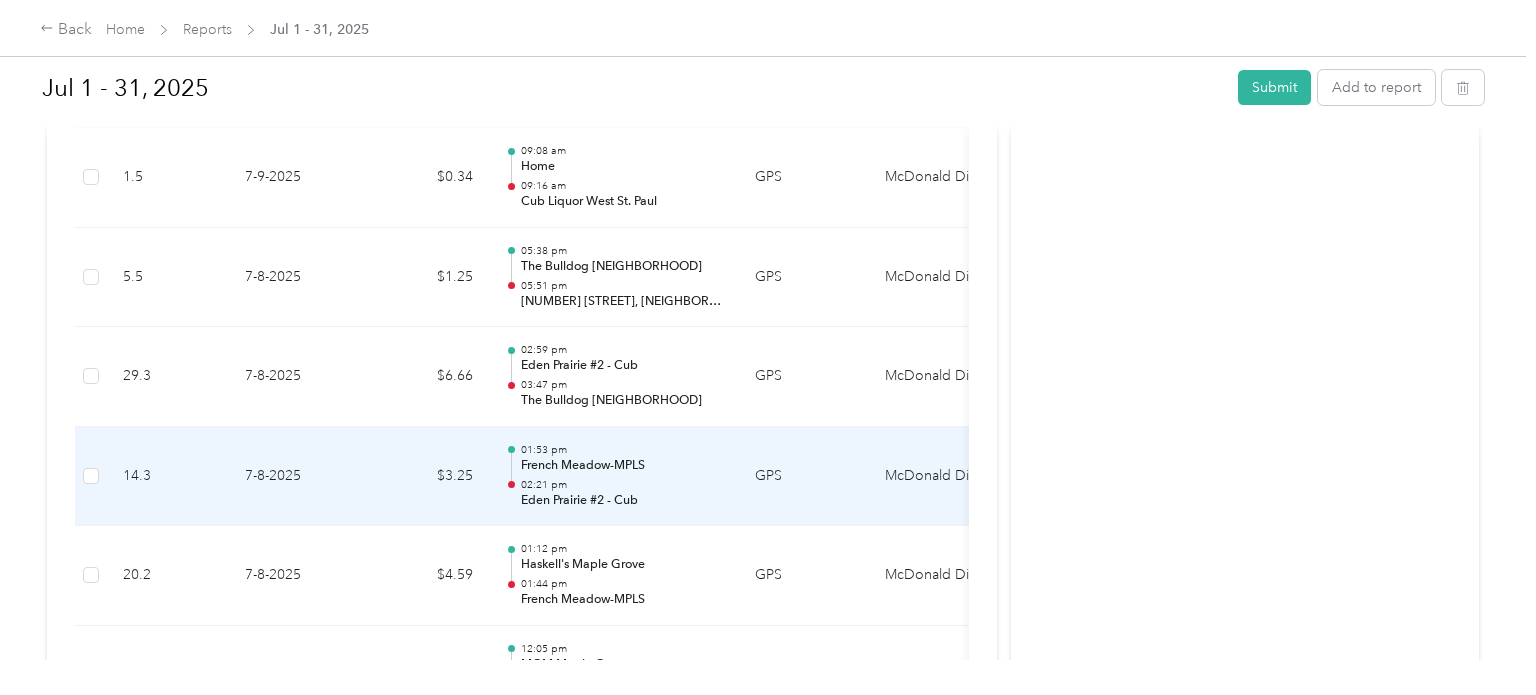 scroll, scrollTop: 12269, scrollLeft: 0, axis: vertical 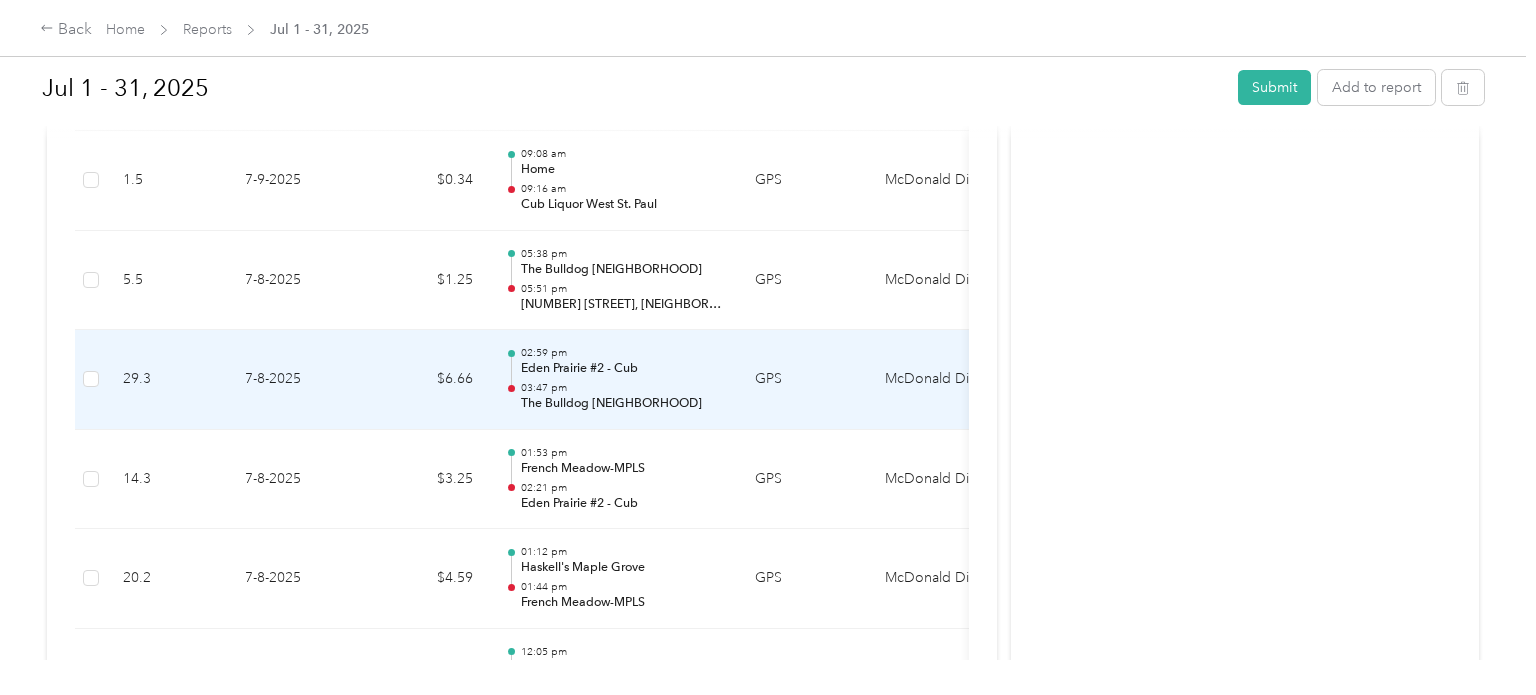click on "The Bulldog Lowertown" at bounding box center (622, 404) 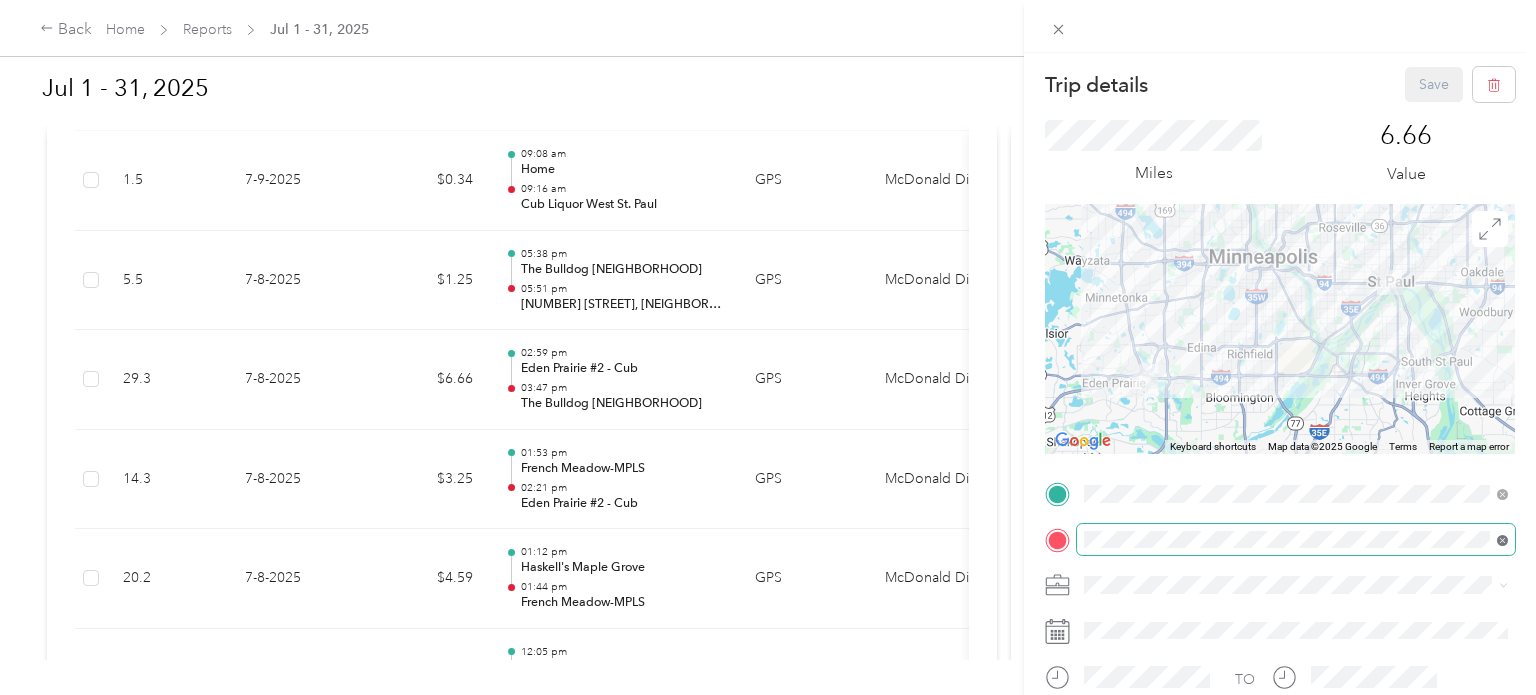 click 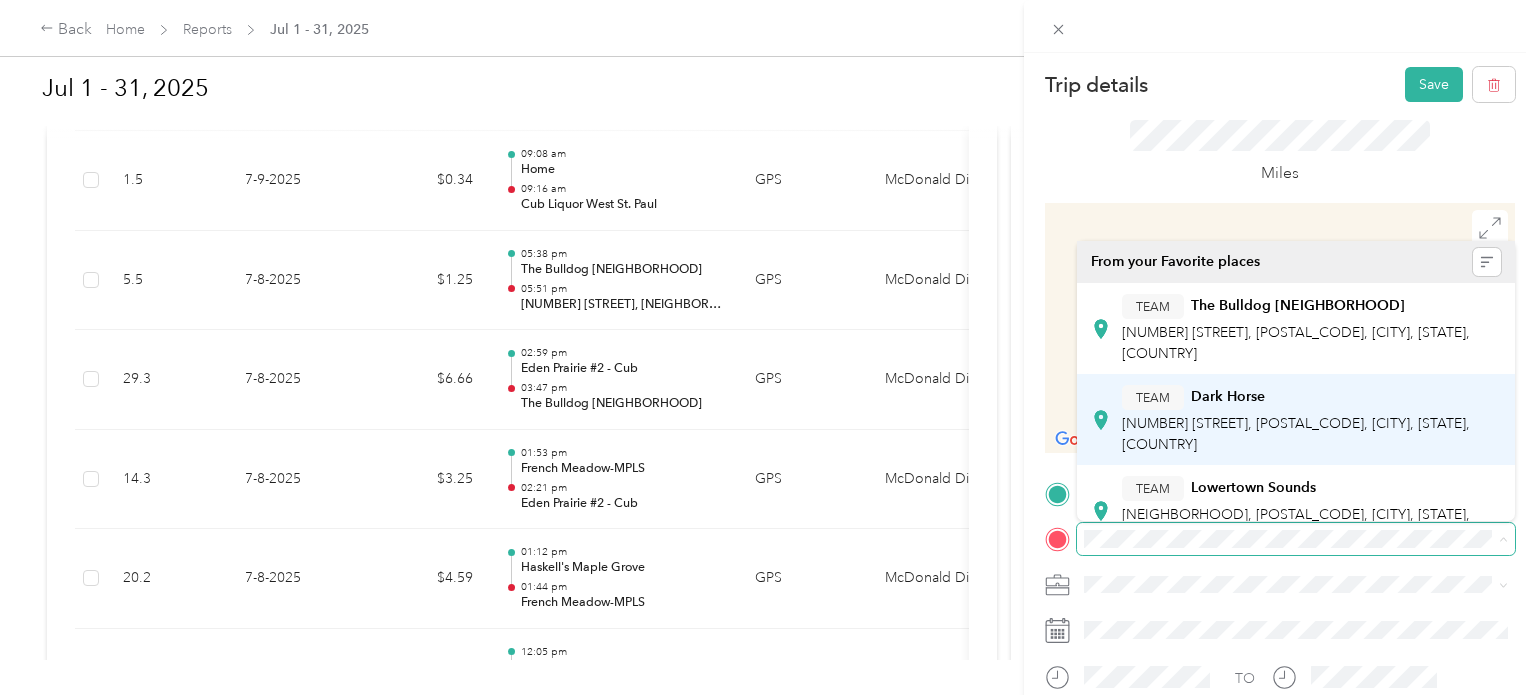 click on "TEAM Dark Horse 250 7th St E, 55101,  St. Paul, MN, USA" at bounding box center [1311, 420] 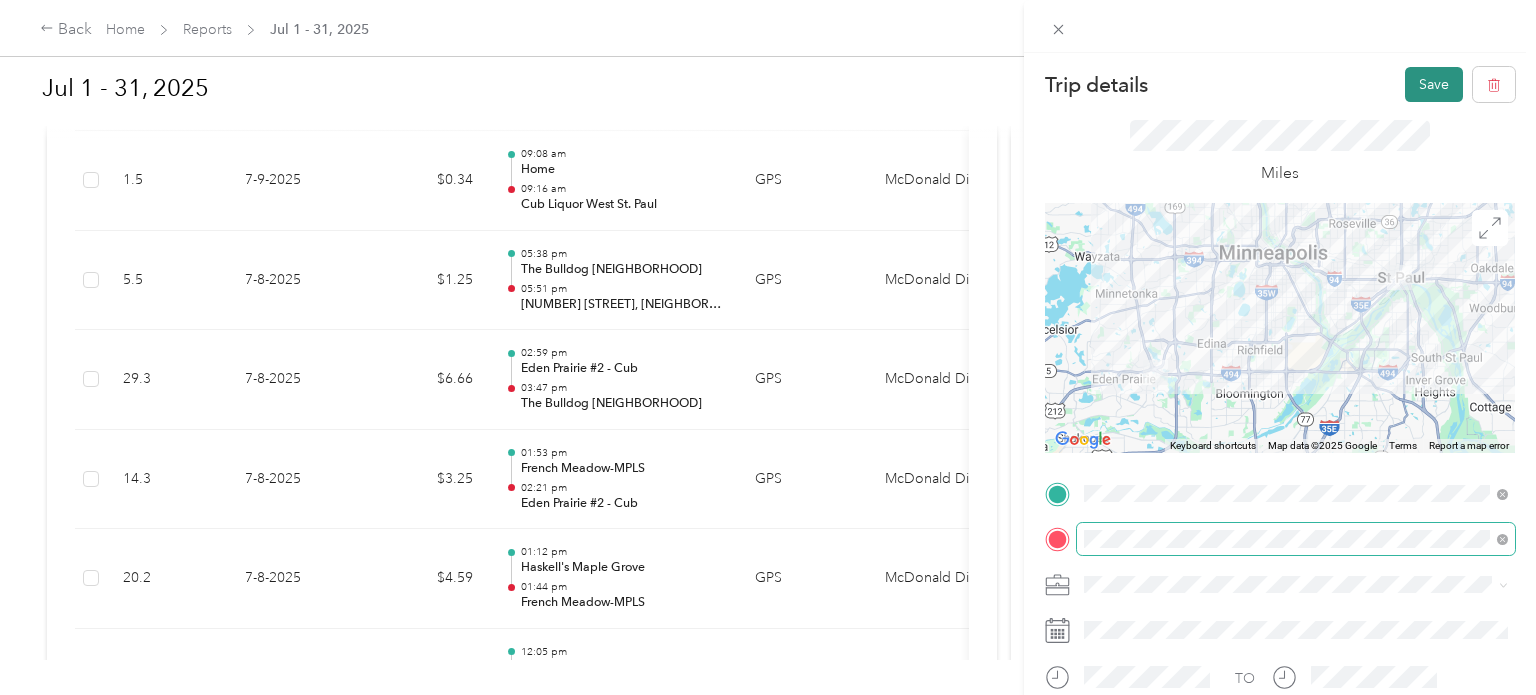 click on "Save" at bounding box center (1434, 84) 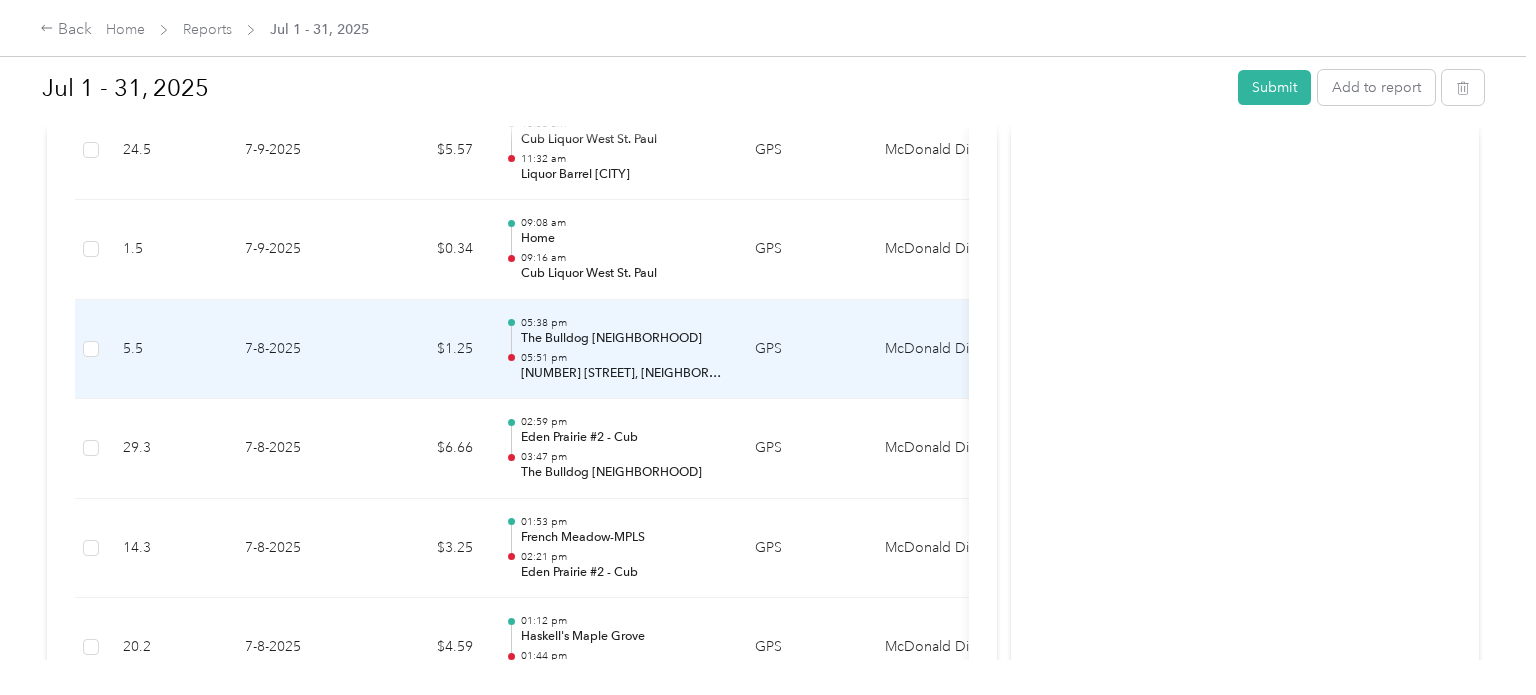 scroll, scrollTop: 12200, scrollLeft: 0, axis: vertical 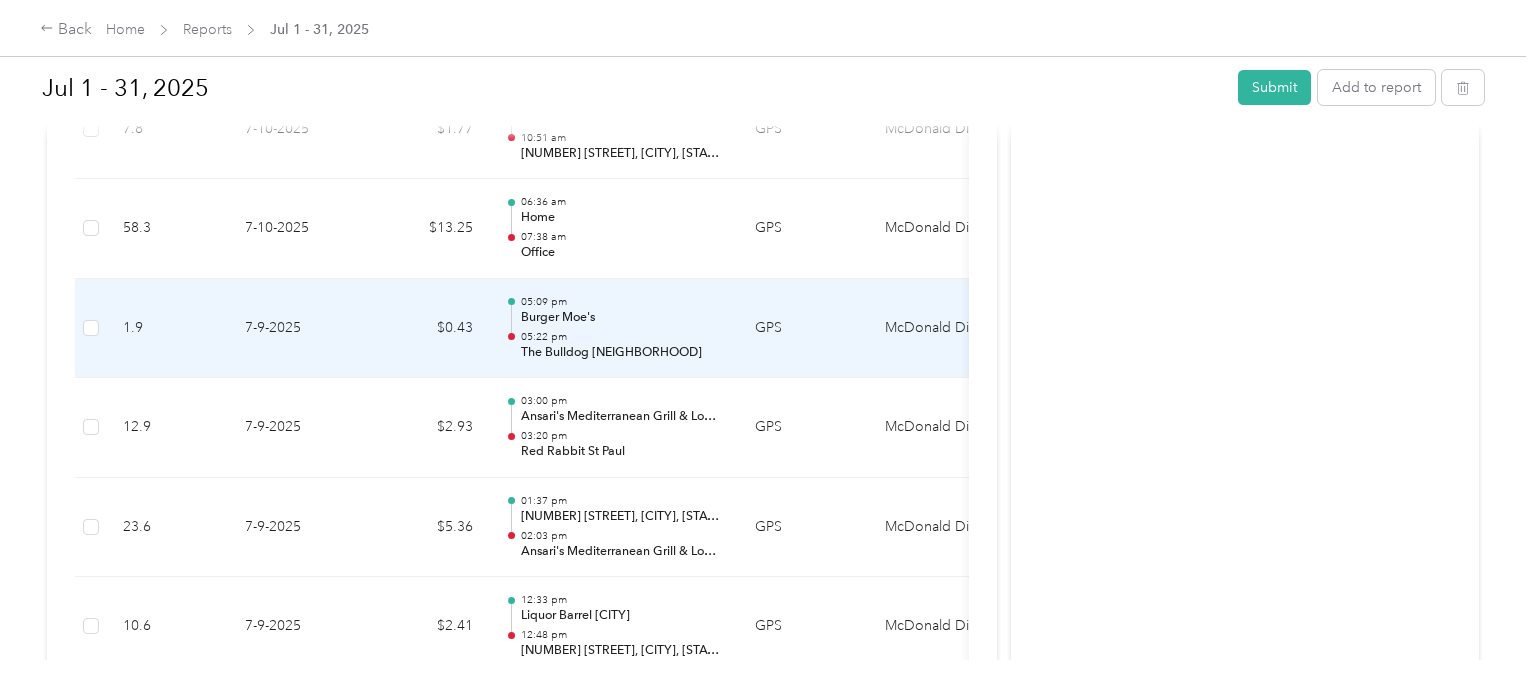 click on "The Bulldog Lowertown" at bounding box center (622, 353) 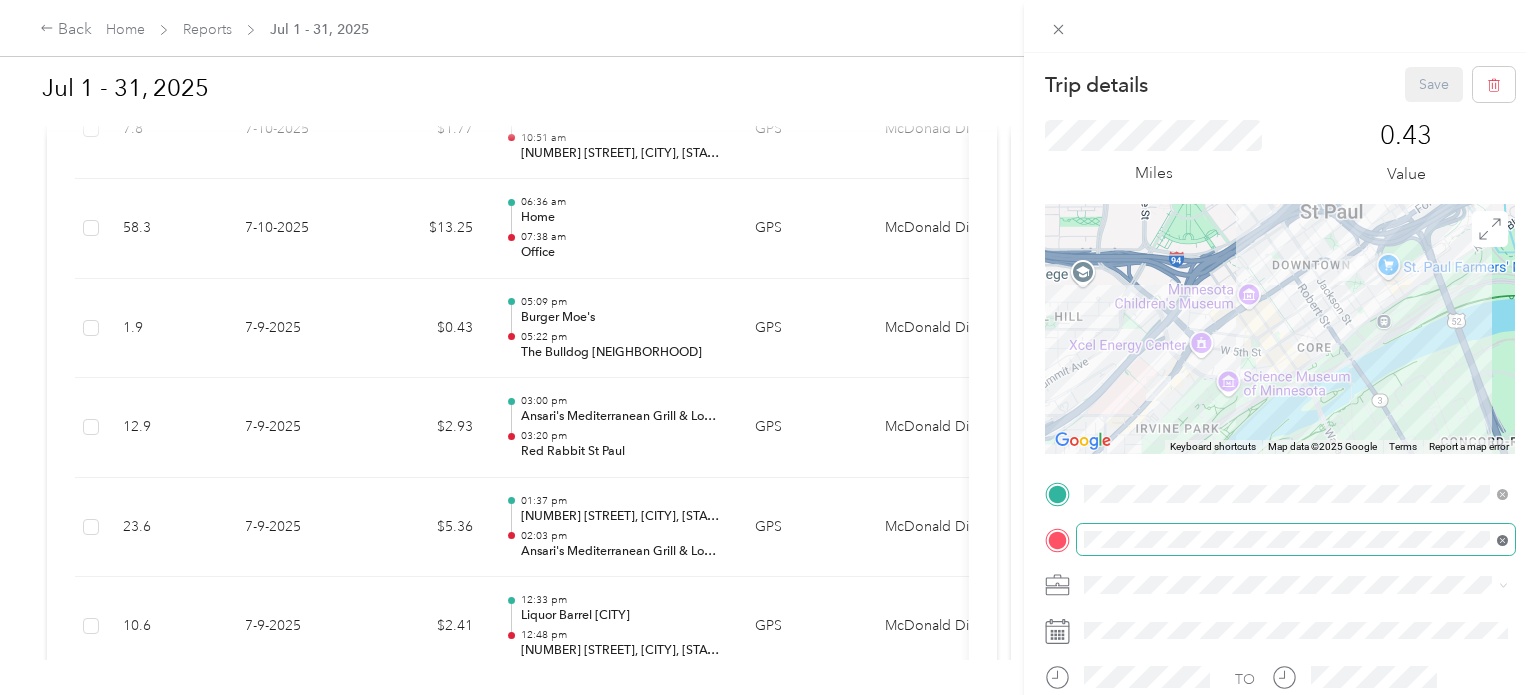 click 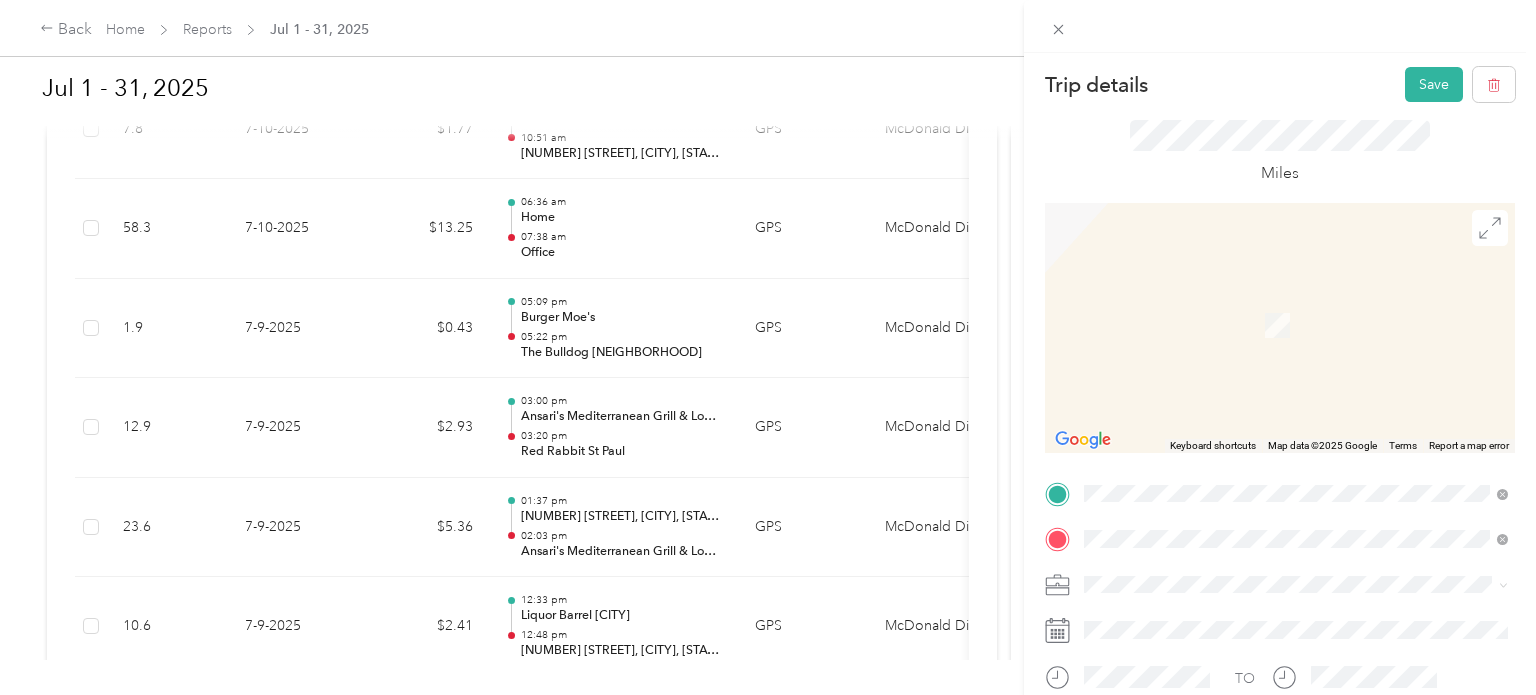 click on "1560 James Ave, 55118, West St. Paul, MN, United States" at bounding box center (1296, 399) 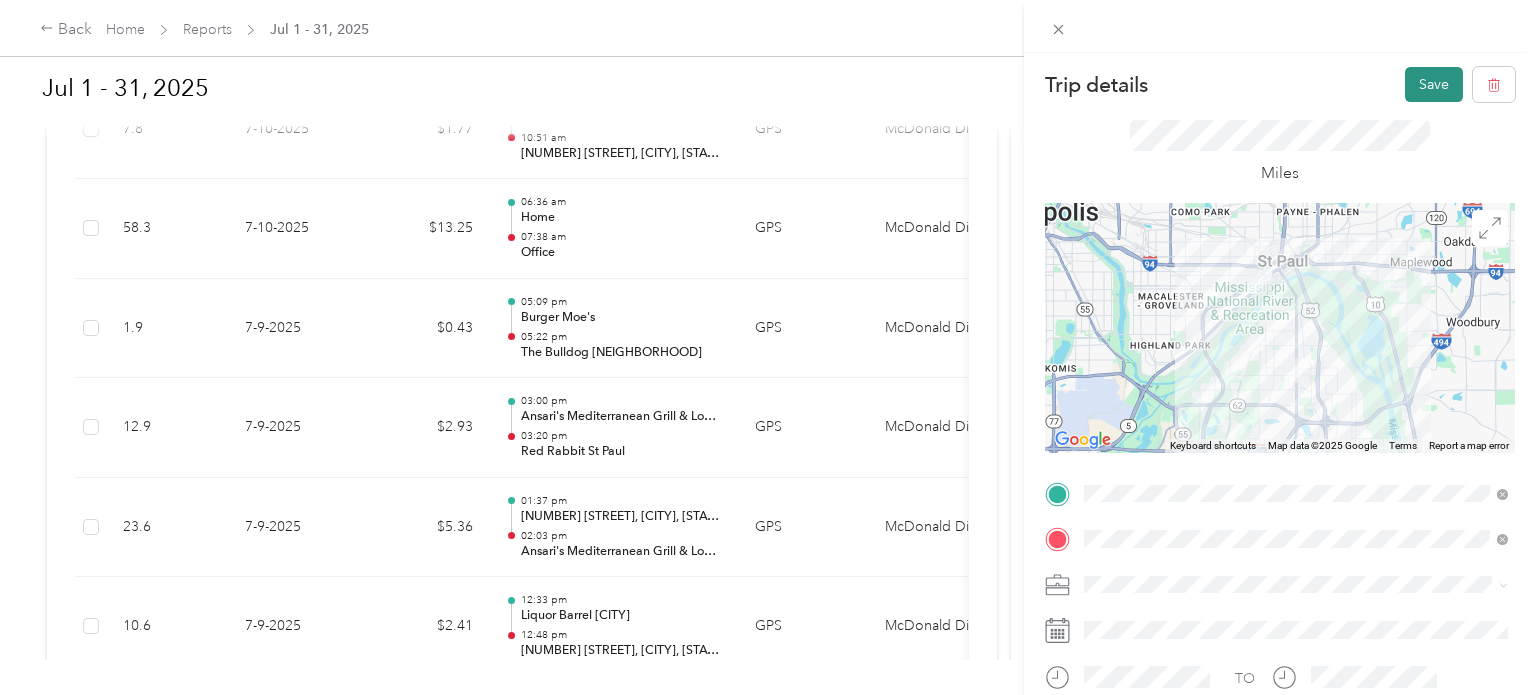 click on "Save" at bounding box center (1434, 84) 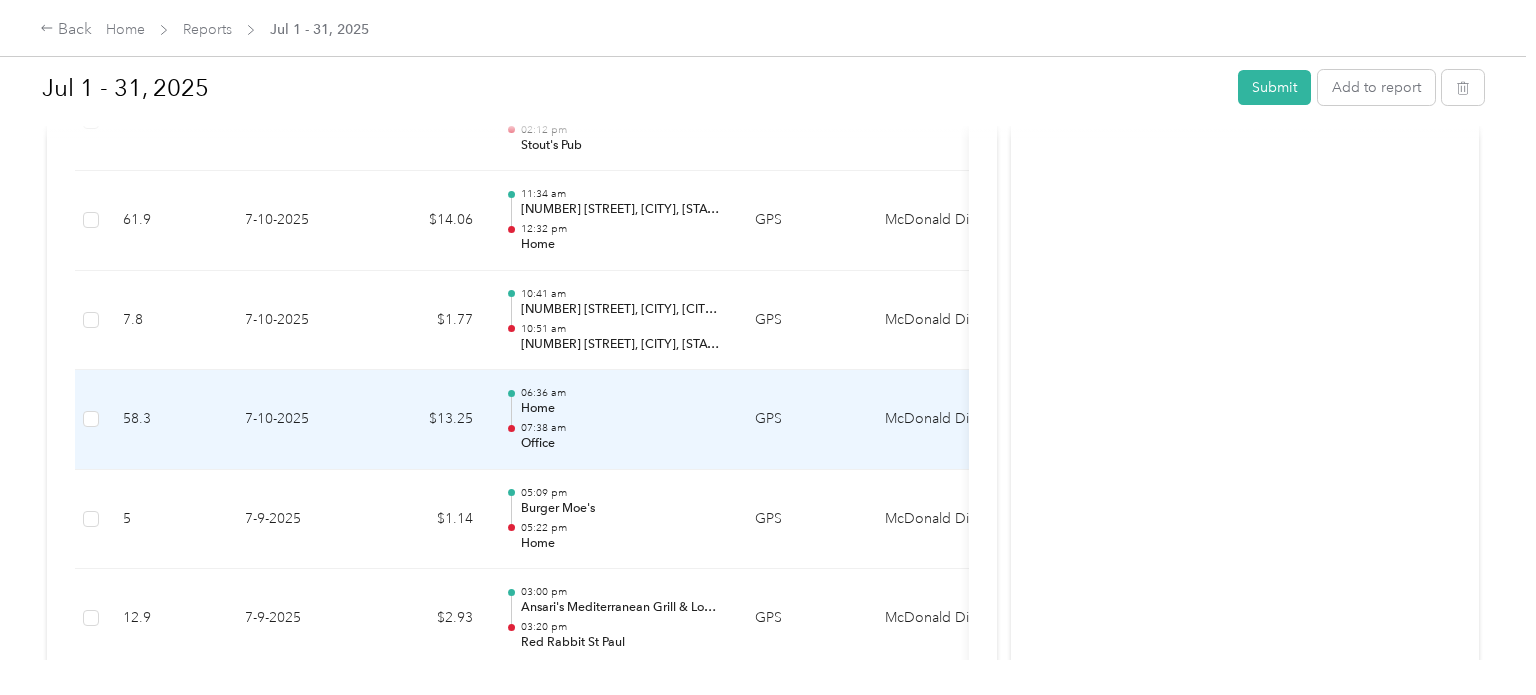 scroll, scrollTop: 11432, scrollLeft: 0, axis: vertical 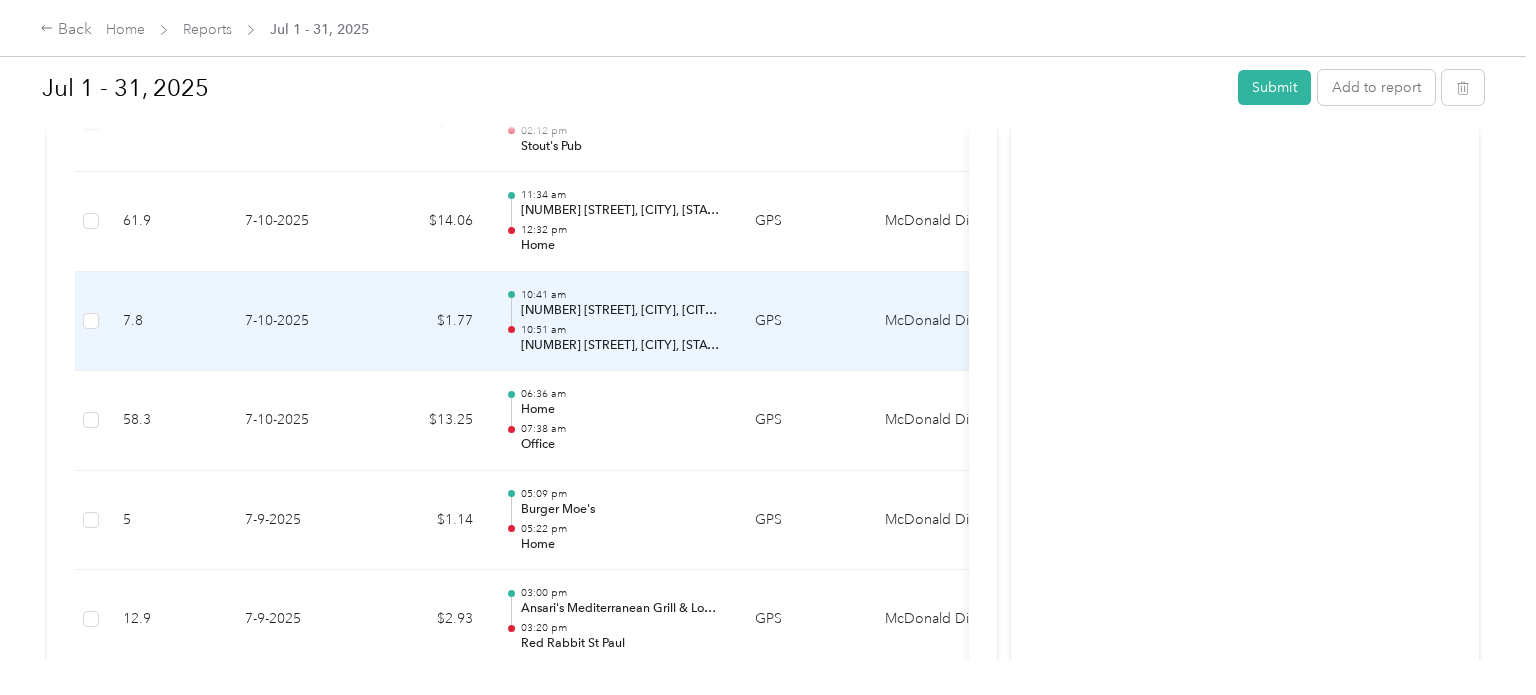 click on "GPS" at bounding box center (804, 322) 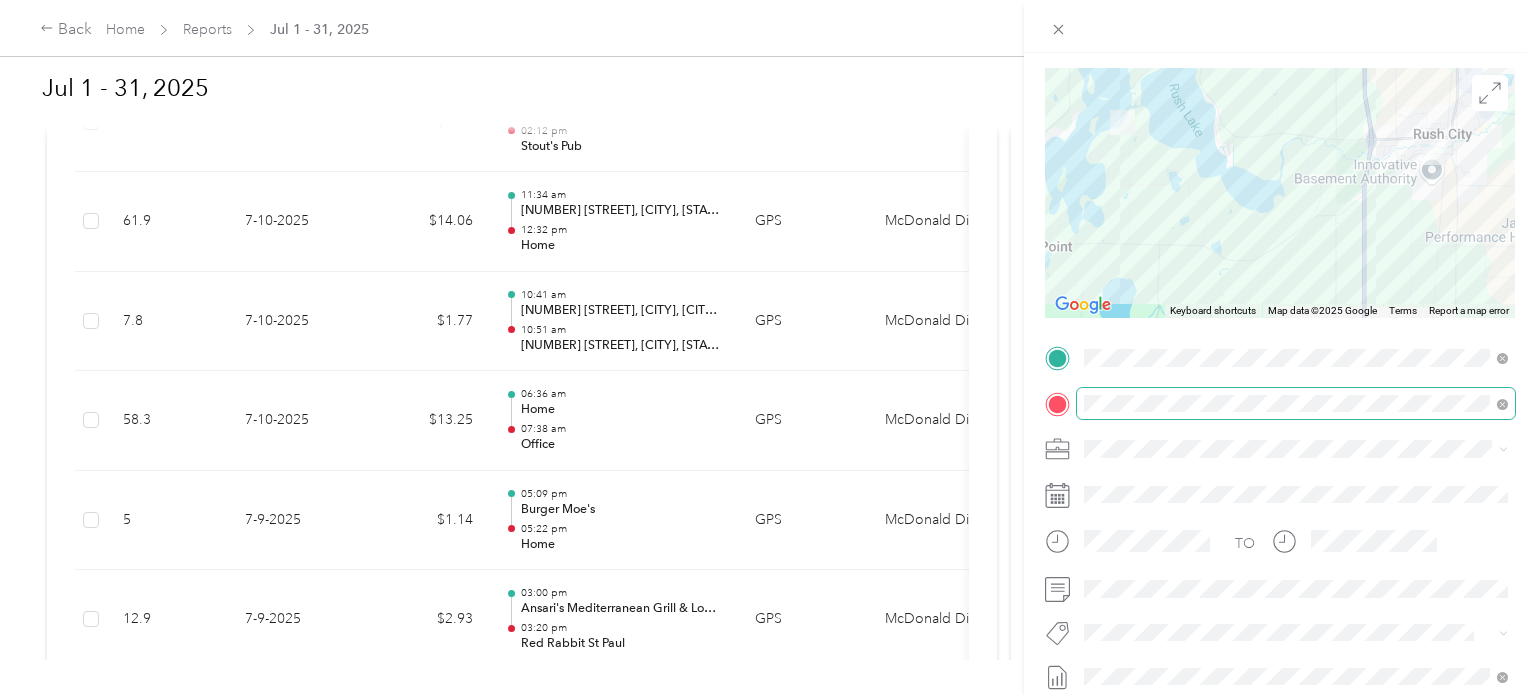 scroll, scrollTop: 0, scrollLeft: 0, axis: both 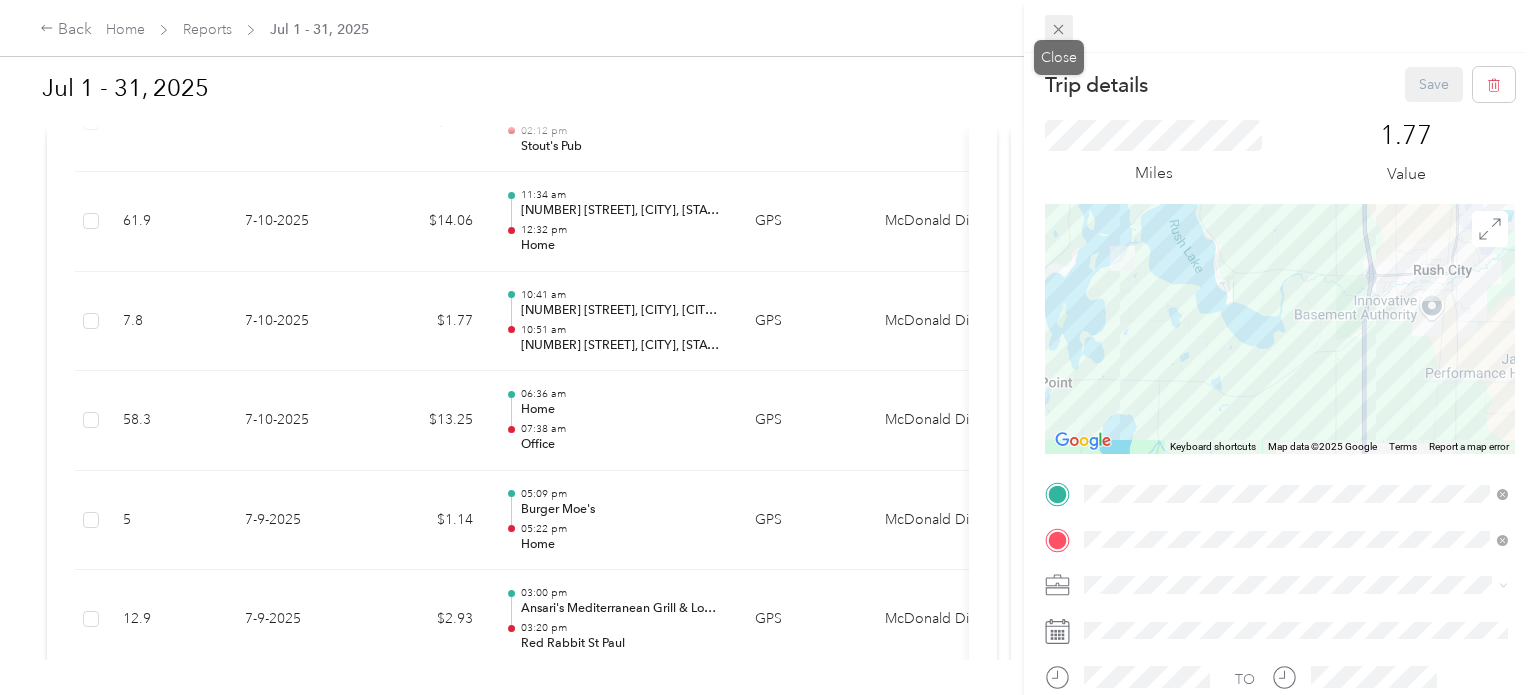 click 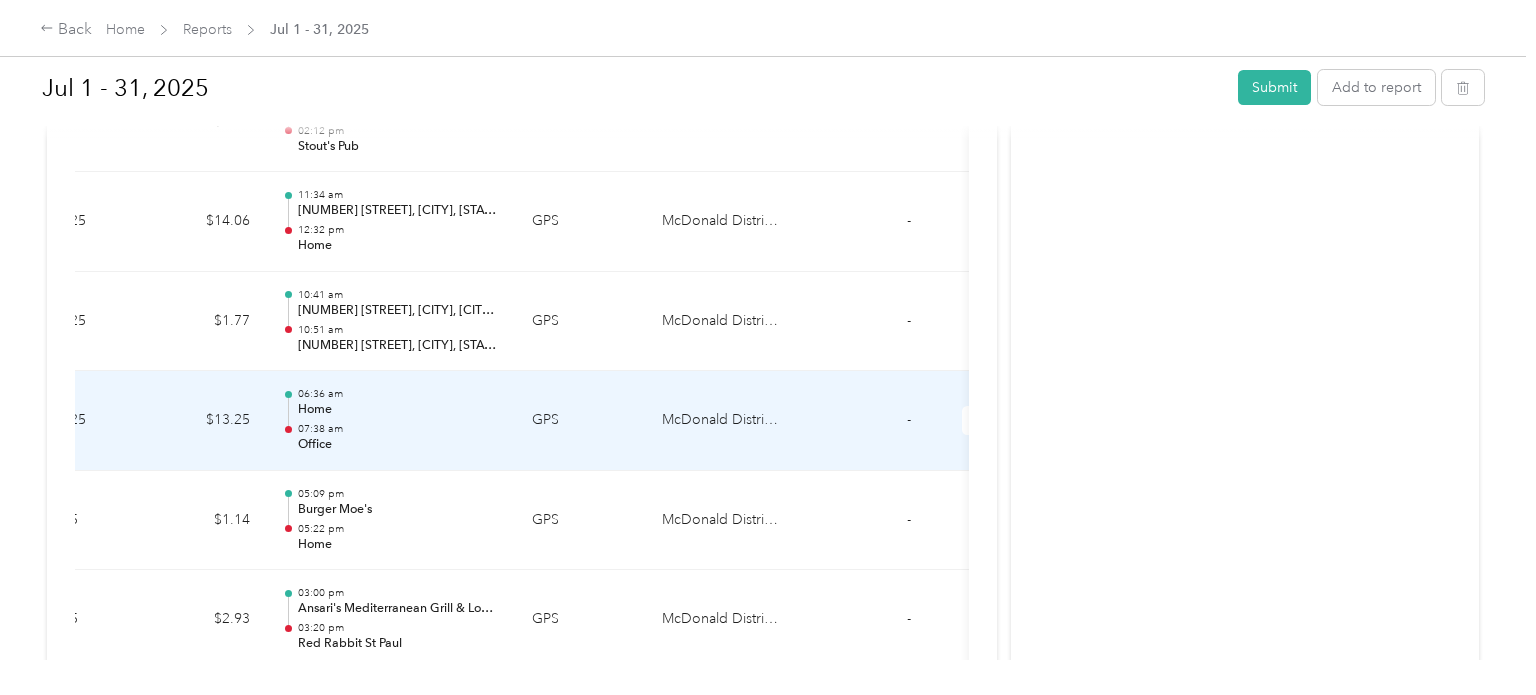 scroll, scrollTop: 0, scrollLeft: 268, axis: horizontal 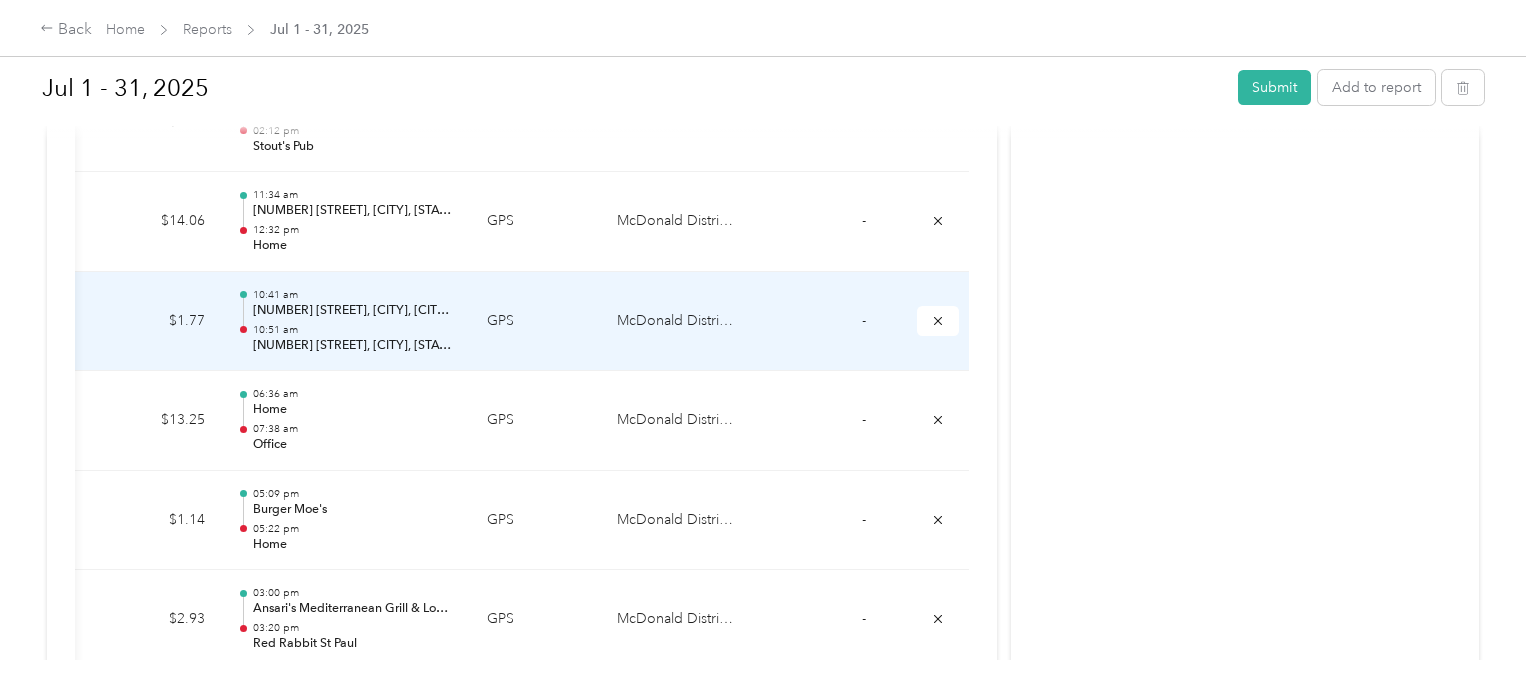 click on "McDonald Distributing" at bounding box center (676, 322) 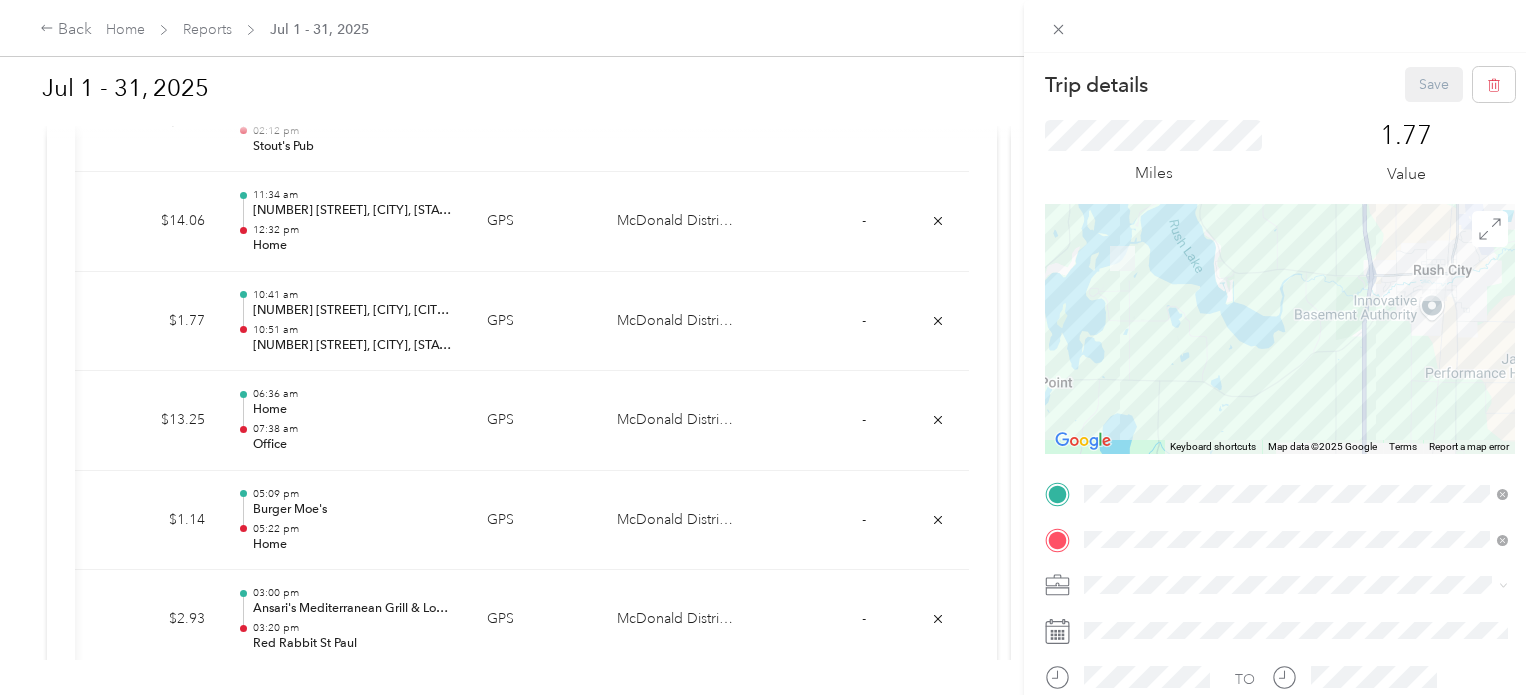 click on "Trip details Save This trip cannot be edited because it is either under review, approved, or paid. Contact your Team Manager to edit it. Miles 1.77 Value  ← Move left → Move right ↑ Move up ↓ Move down + Zoom in - Zoom out Home Jump left by 75% End Jump right by 75% Page Up Jump up by 75% Page Down Jump down by 75% Keyboard shortcuts Map Data Map data ©2025 Google Map data ©2025 Google 2 km  Click to toggle between metric and imperial units Terms Report a map error TO Add photo" at bounding box center (768, 347) 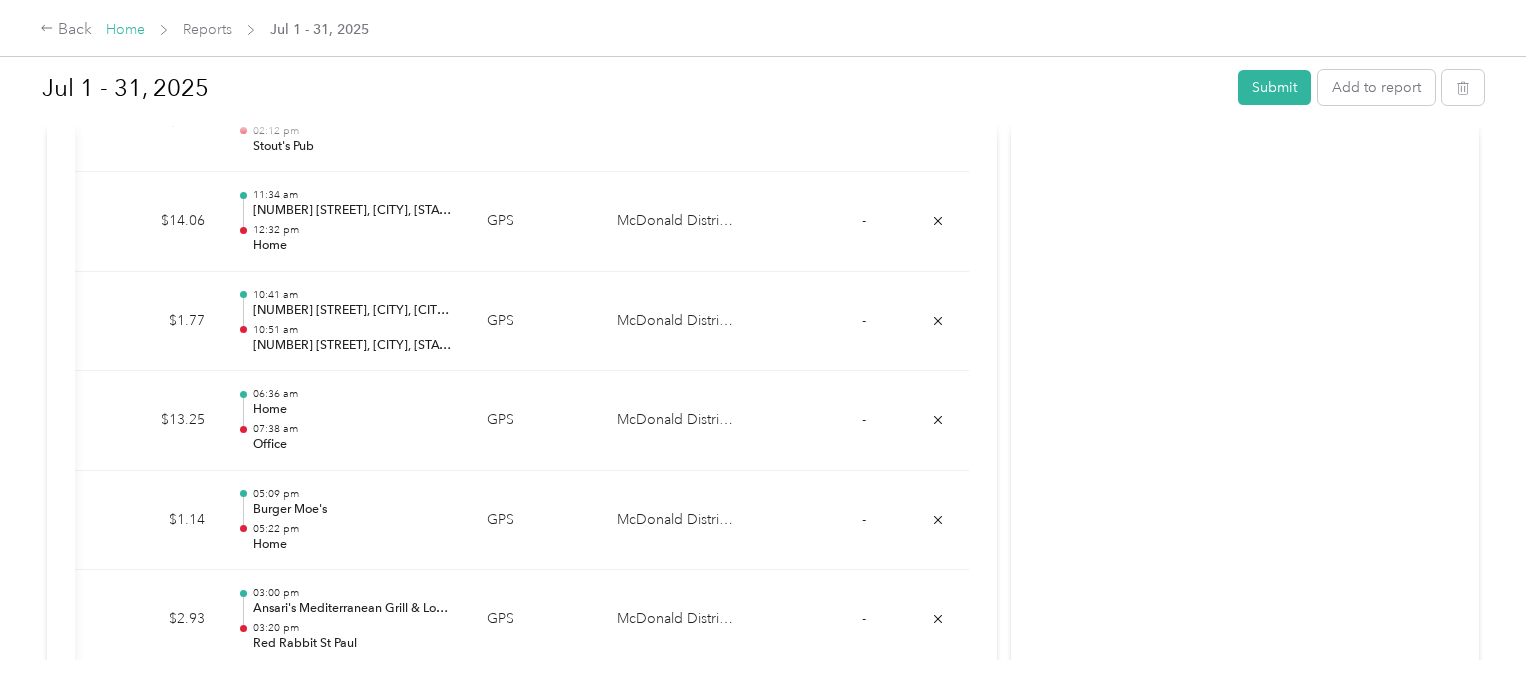 click on "Home" at bounding box center (125, 29) 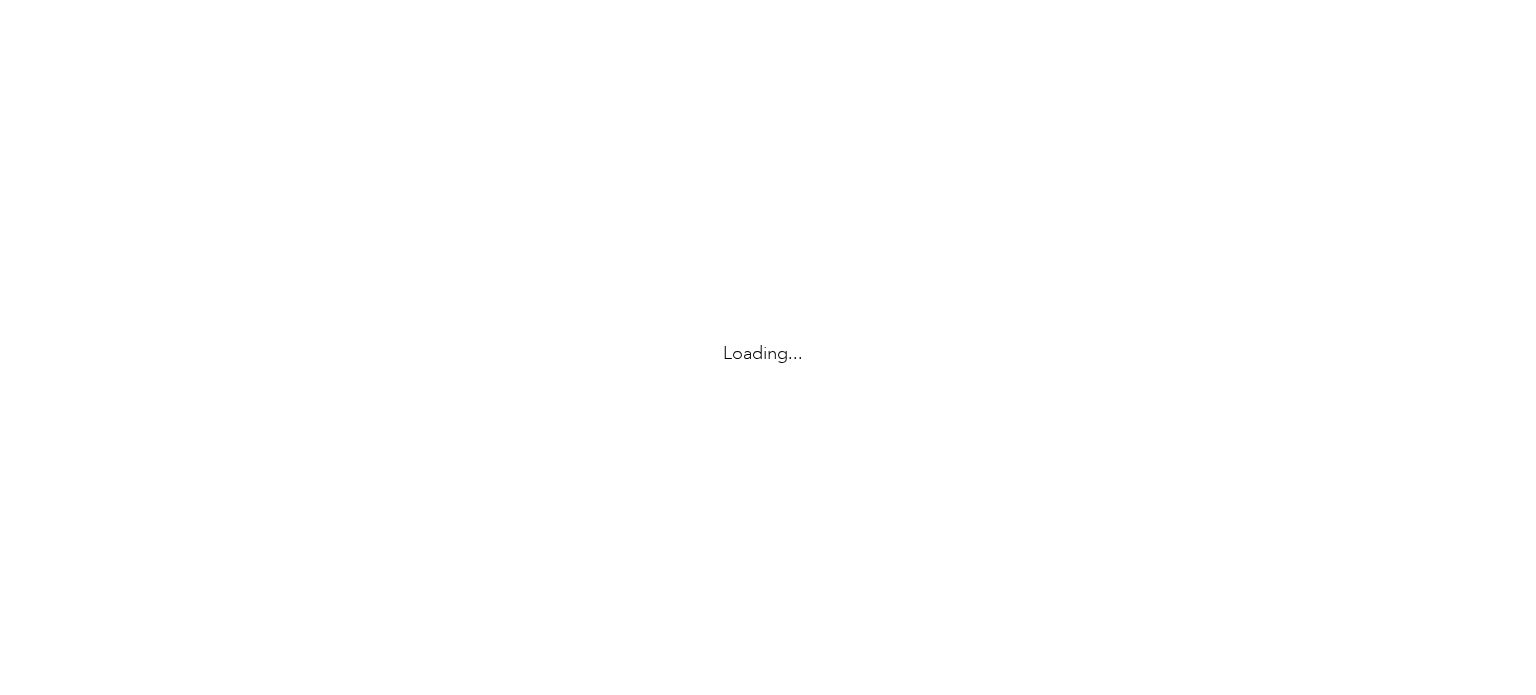 scroll, scrollTop: 0, scrollLeft: 0, axis: both 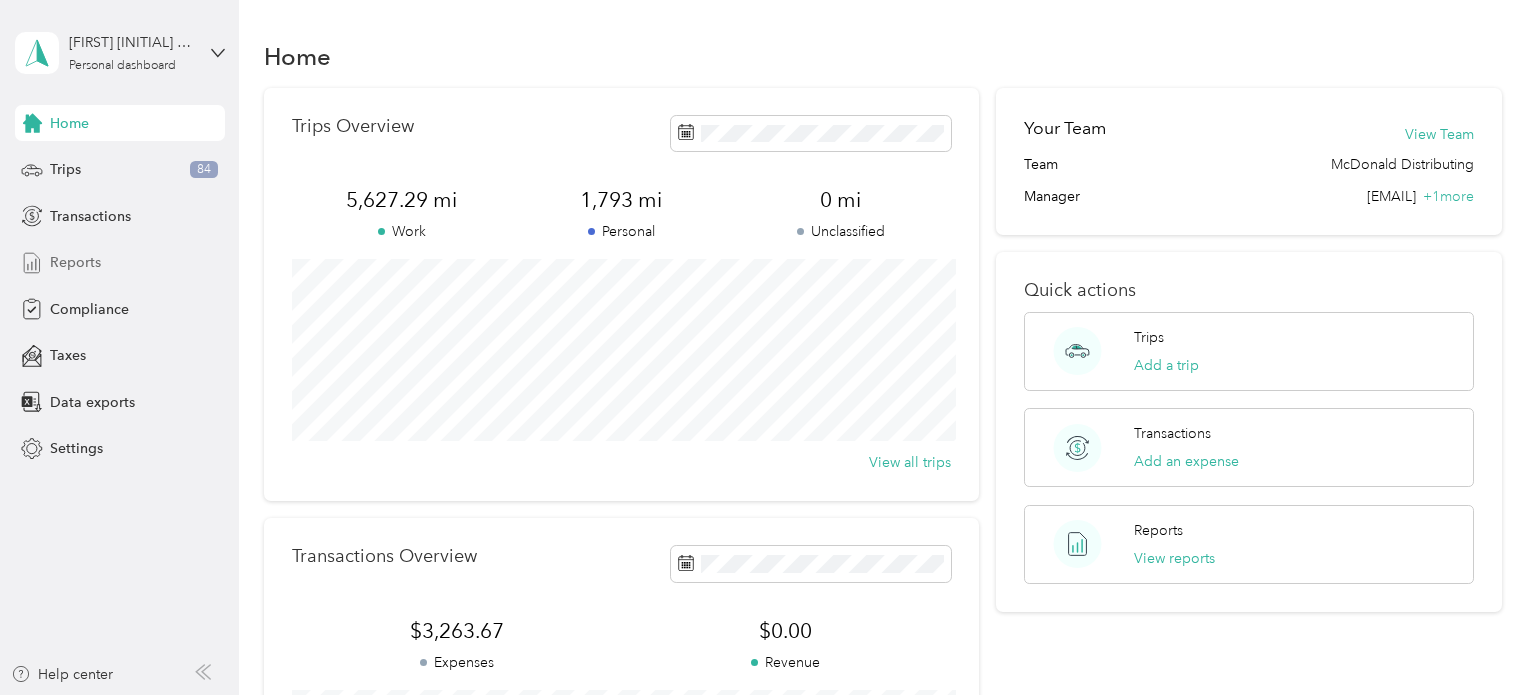 click on "Reports" at bounding box center [75, 262] 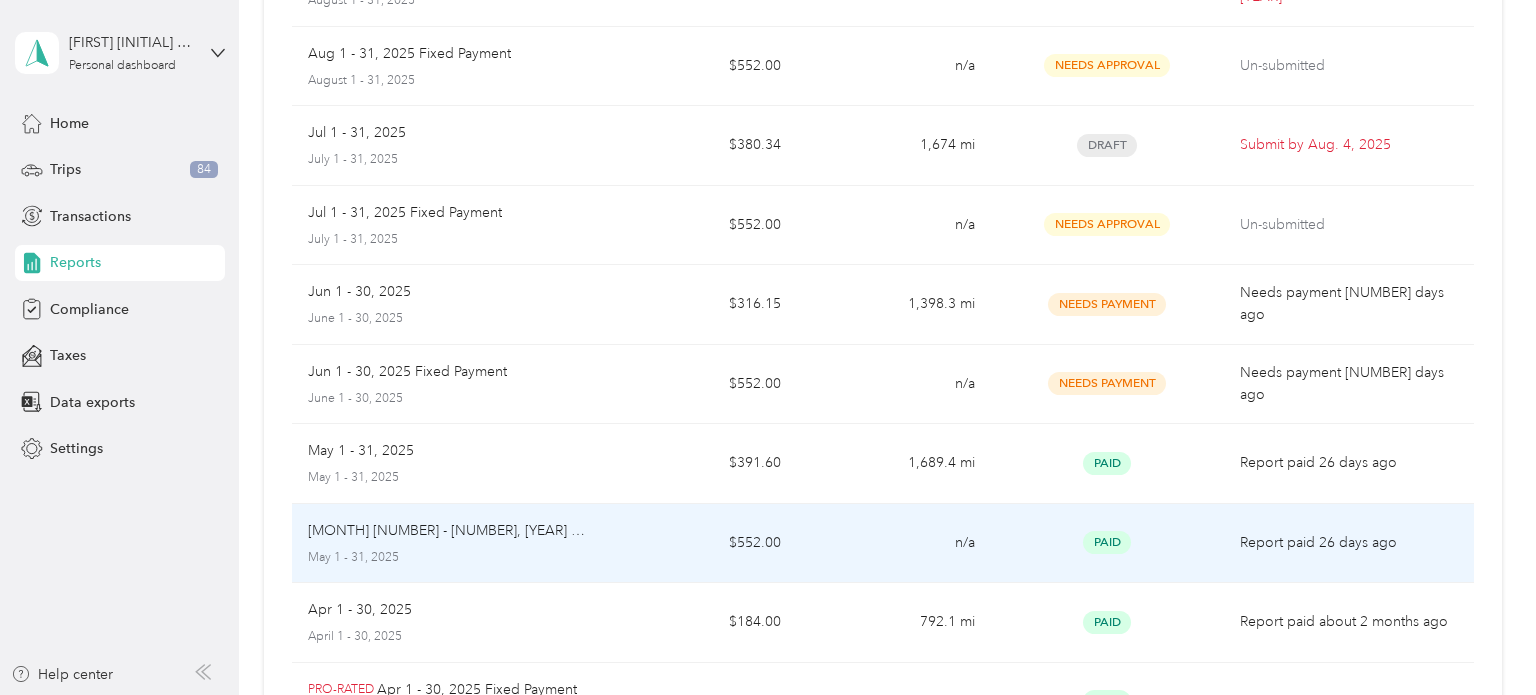 scroll, scrollTop: 226, scrollLeft: 0, axis: vertical 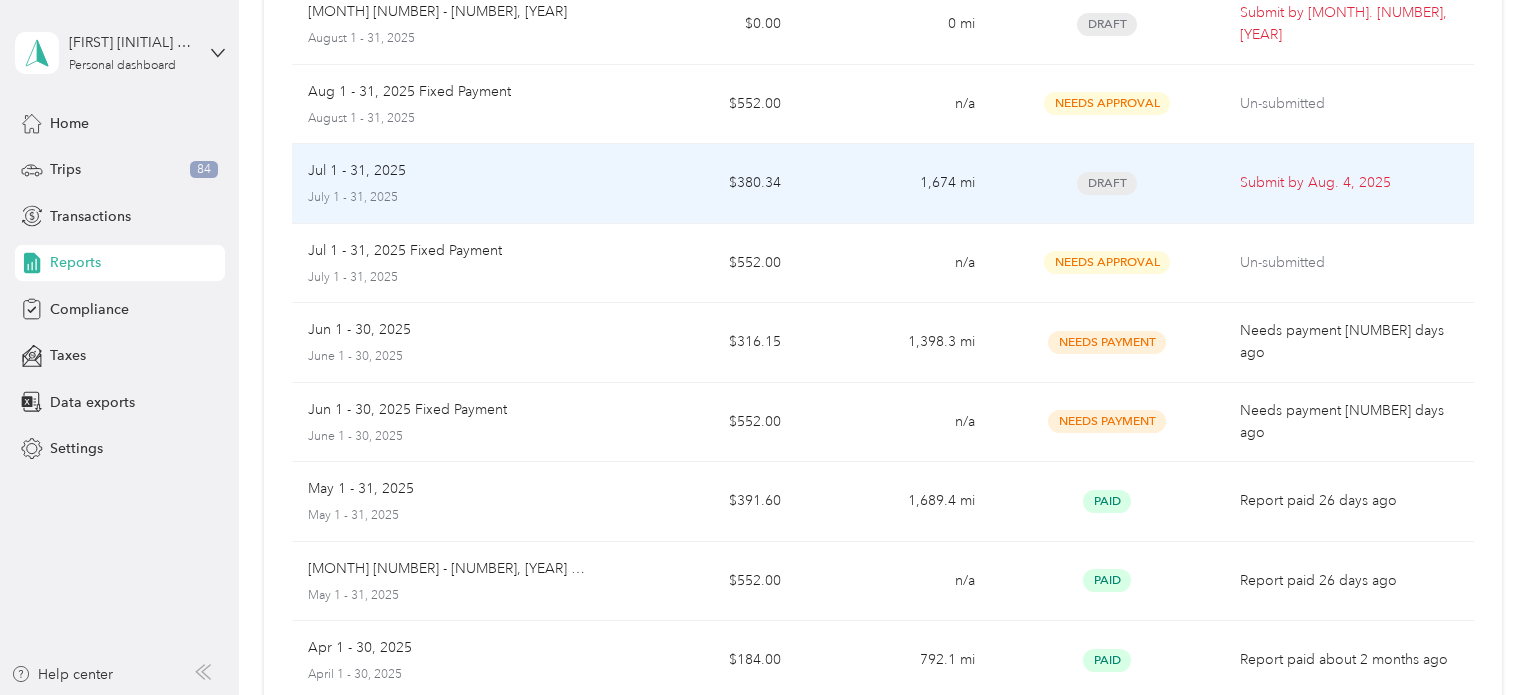click on "$380.34" at bounding box center [700, 184] 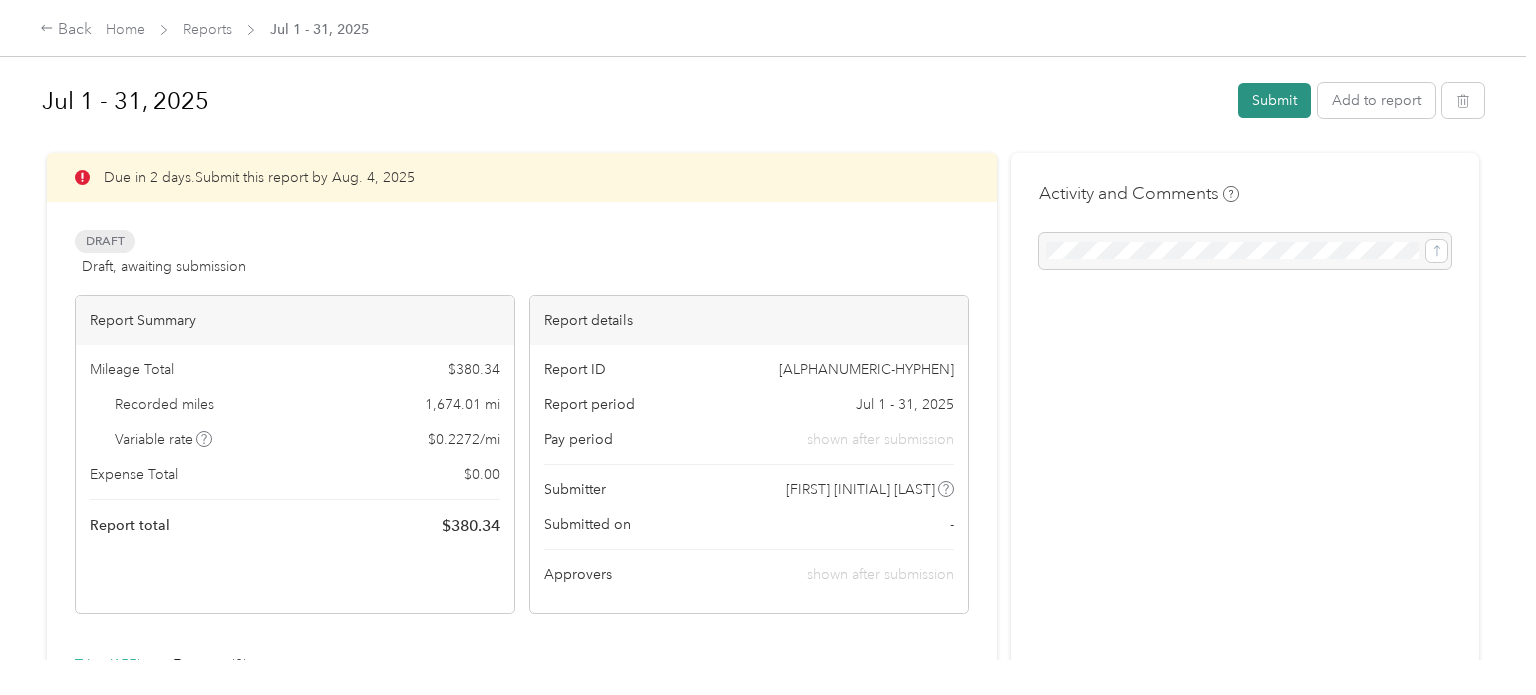 click on "Submit" at bounding box center [1274, 100] 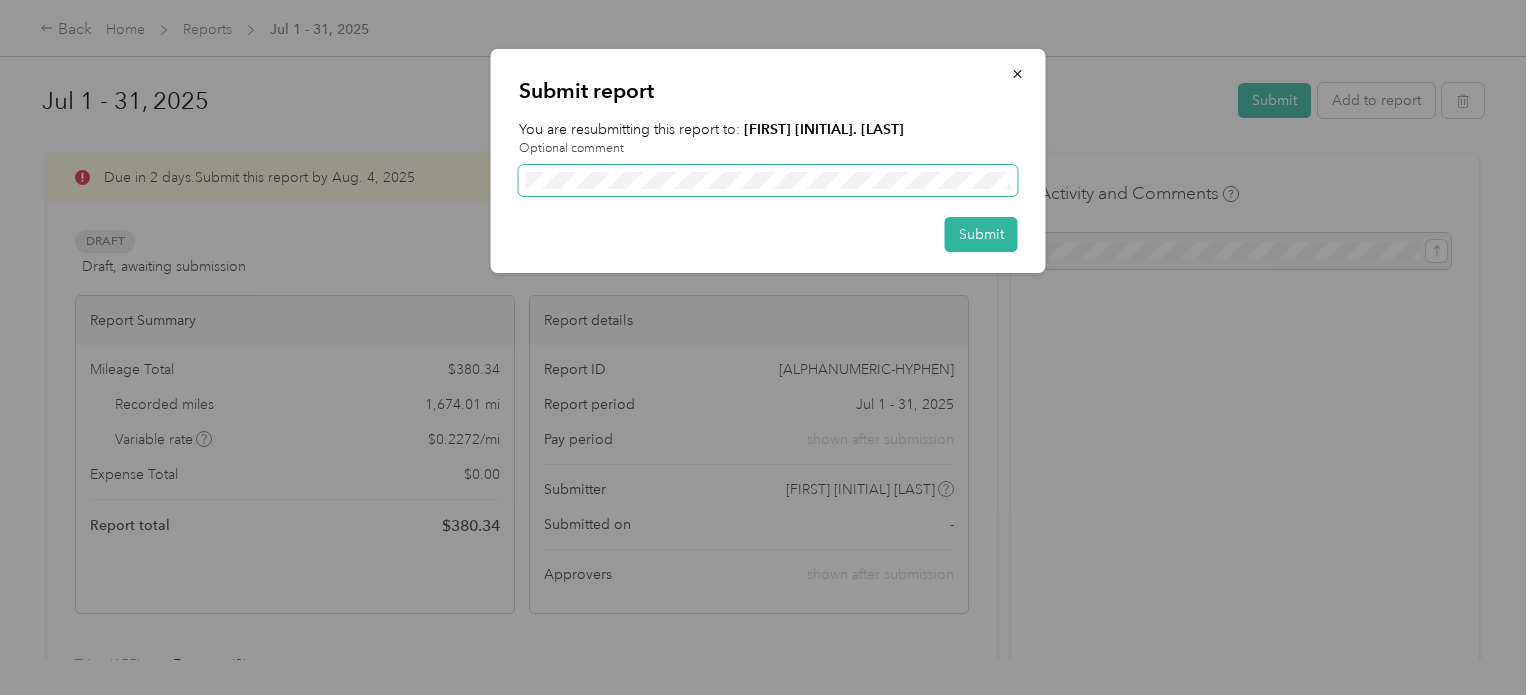 click at bounding box center [768, 181] 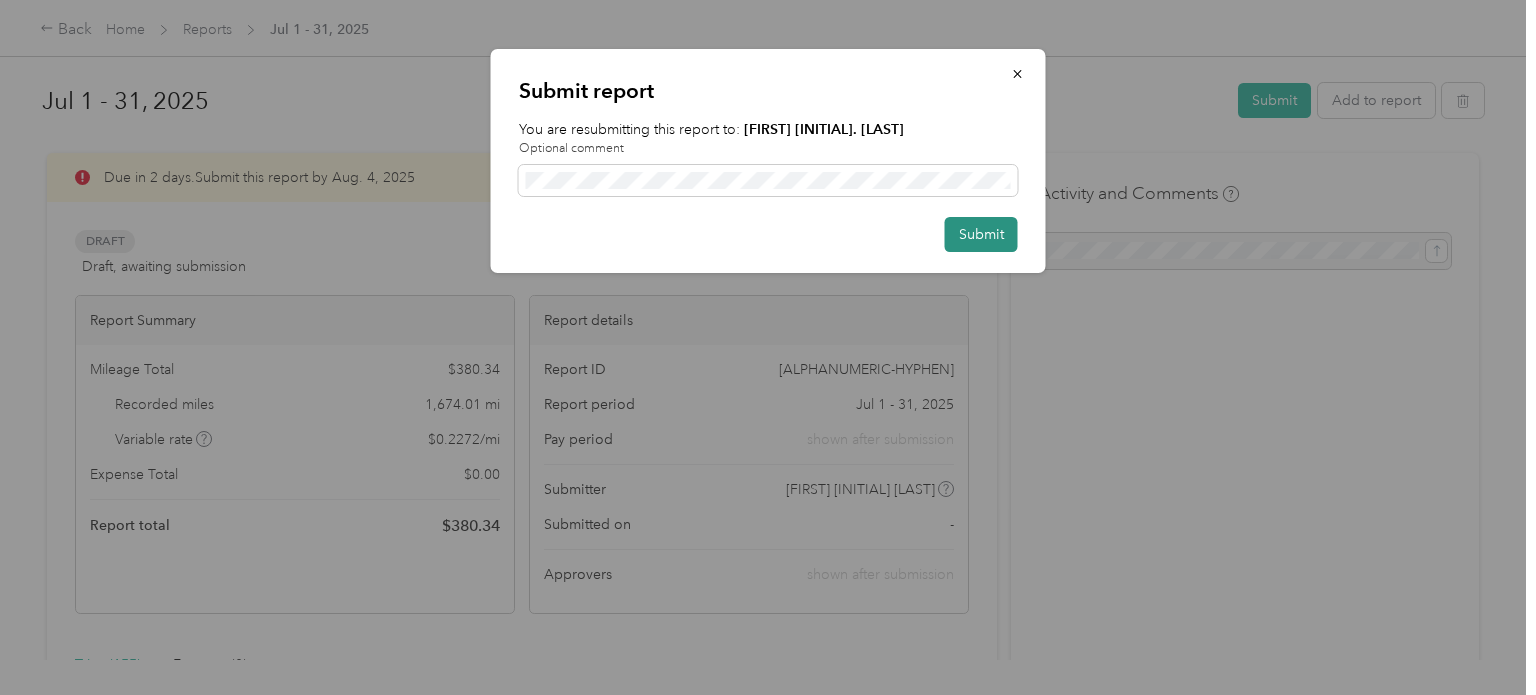 click on "Submit" at bounding box center [981, 234] 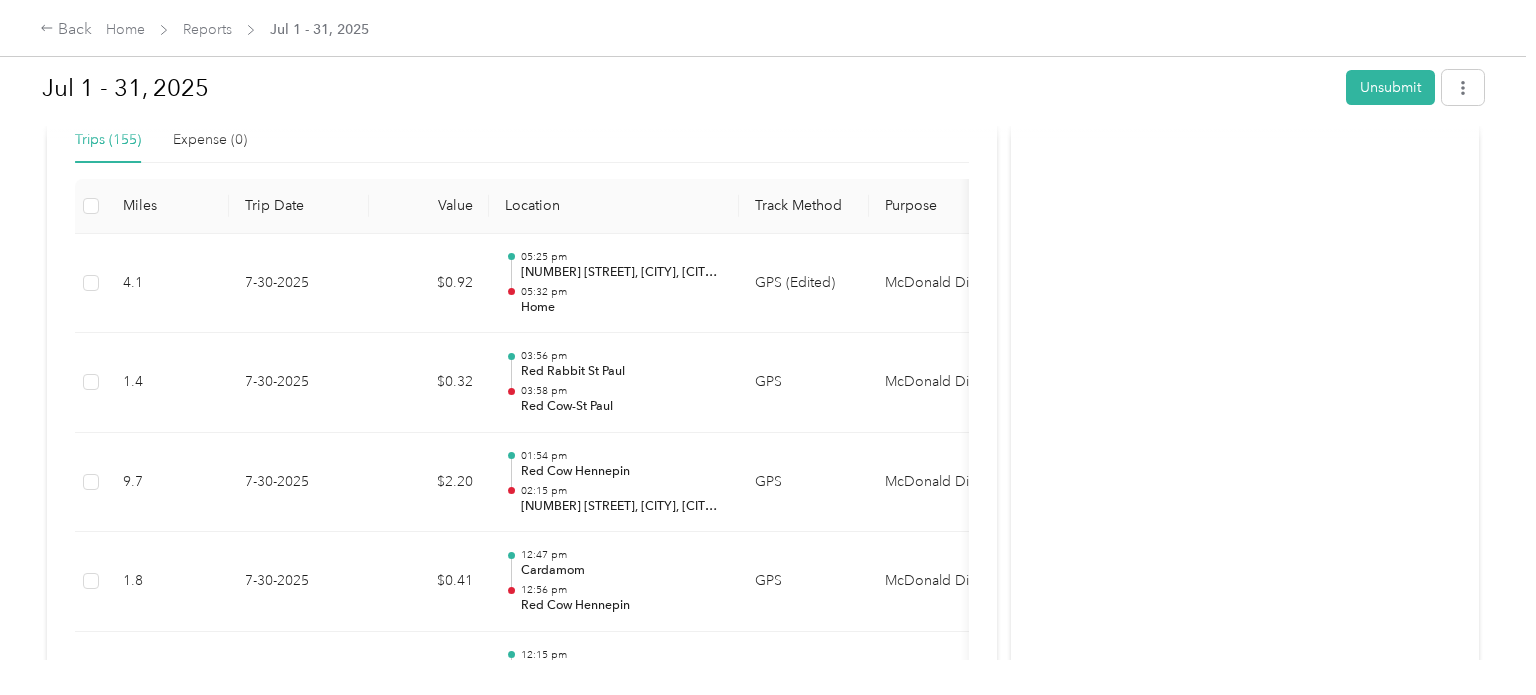 scroll, scrollTop: 0, scrollLeft: 0, axis: both 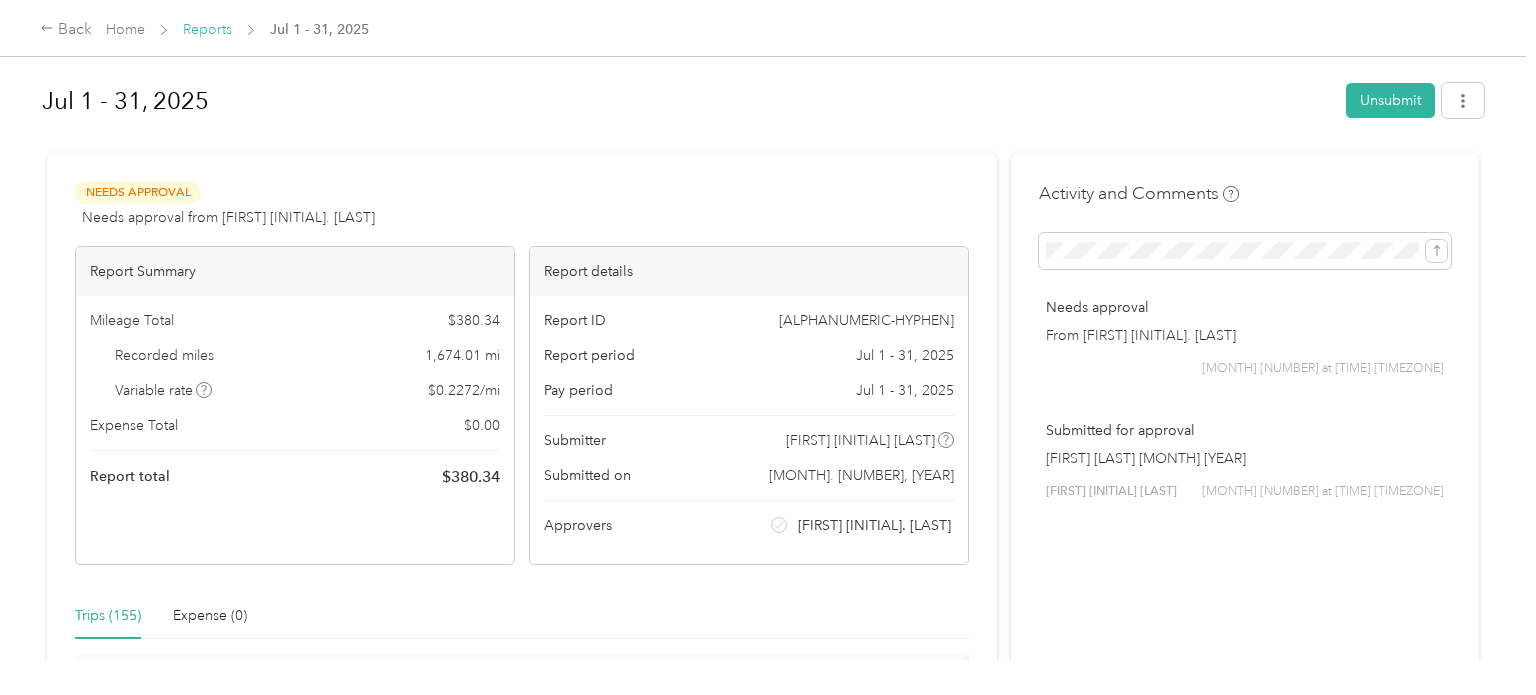 click on "Reports" at bounding box center [207, 29] 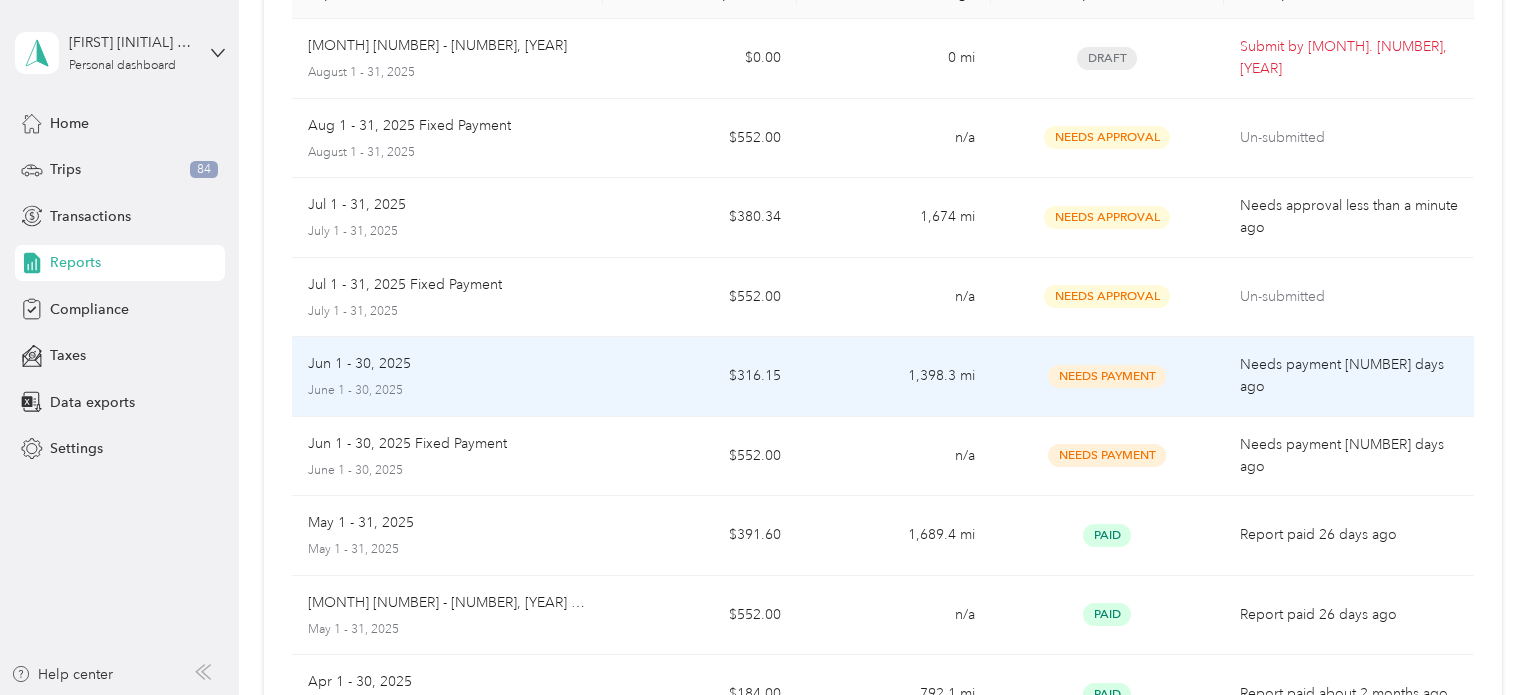 scroll, scrollTop: 184, scrollLeft: 0, axis: vertical 